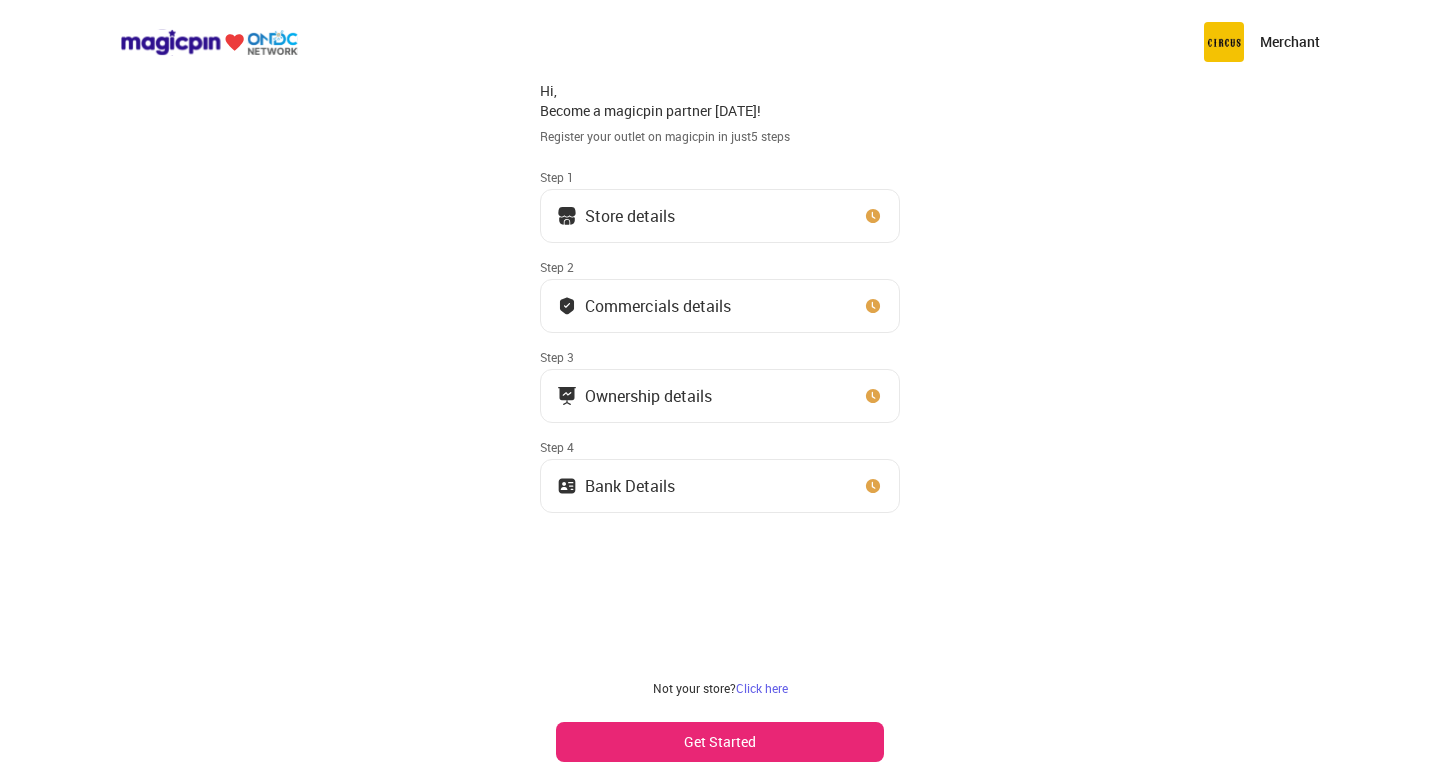 scroll, scrollTop: 0, scrollLeft: 0, axis: both 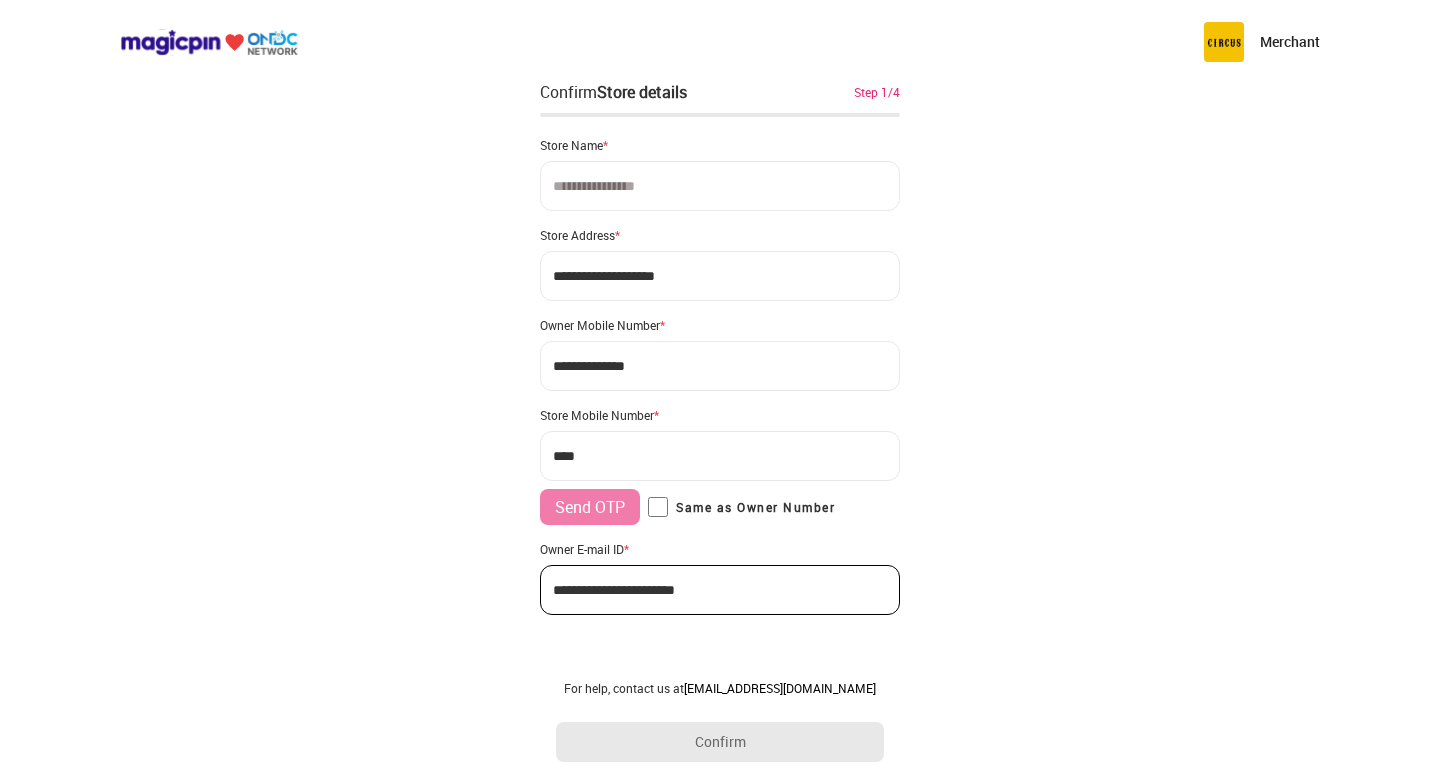 click at bounding box center [720, 186] 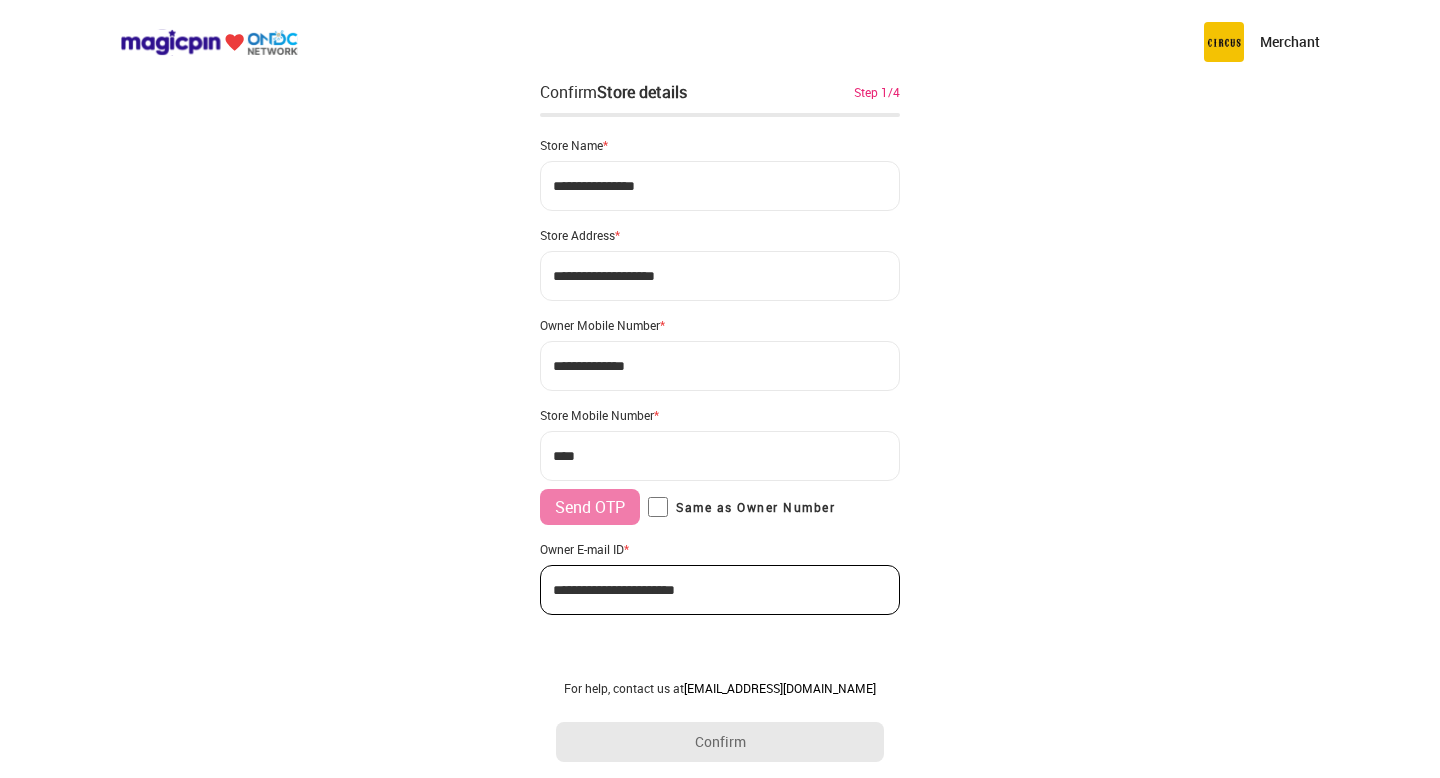 type on "**********" 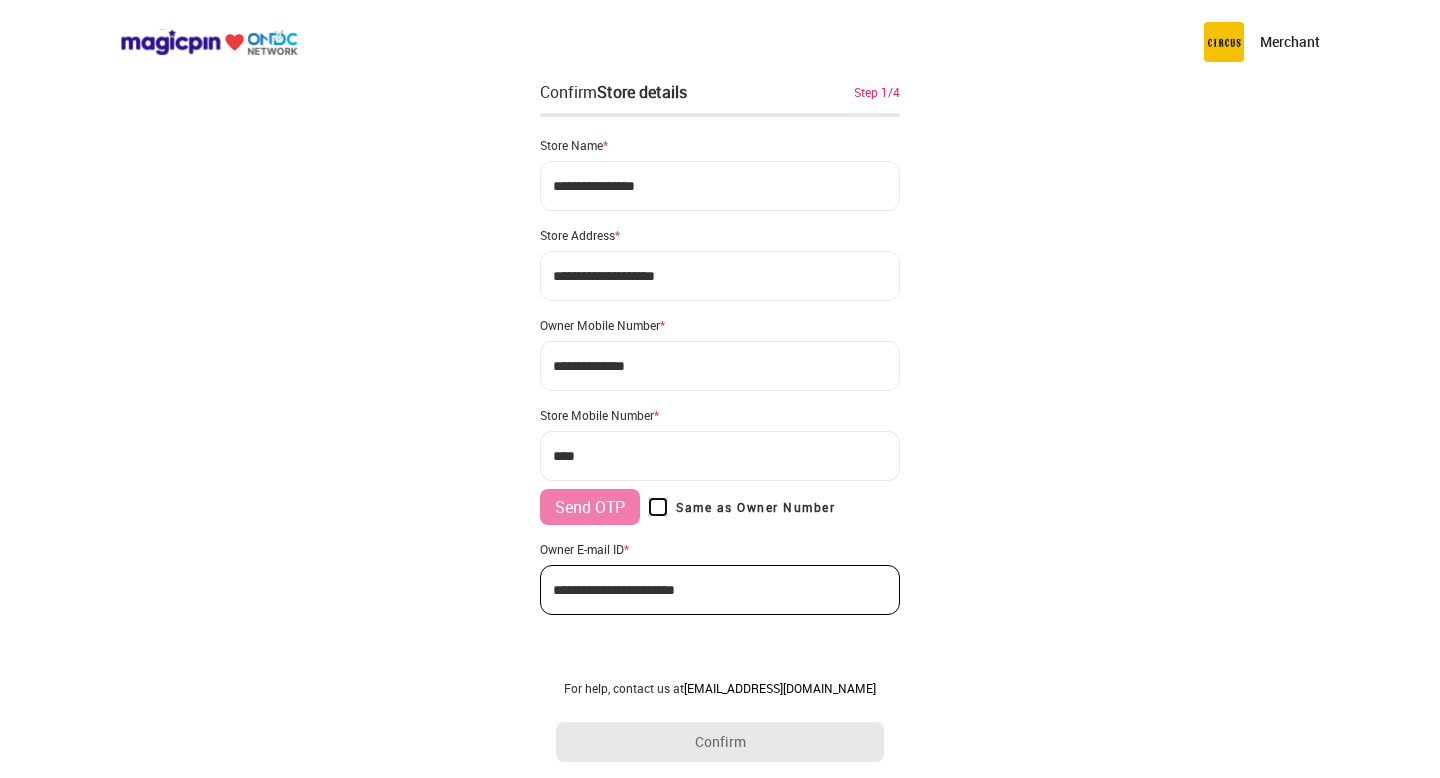 type on "**********" 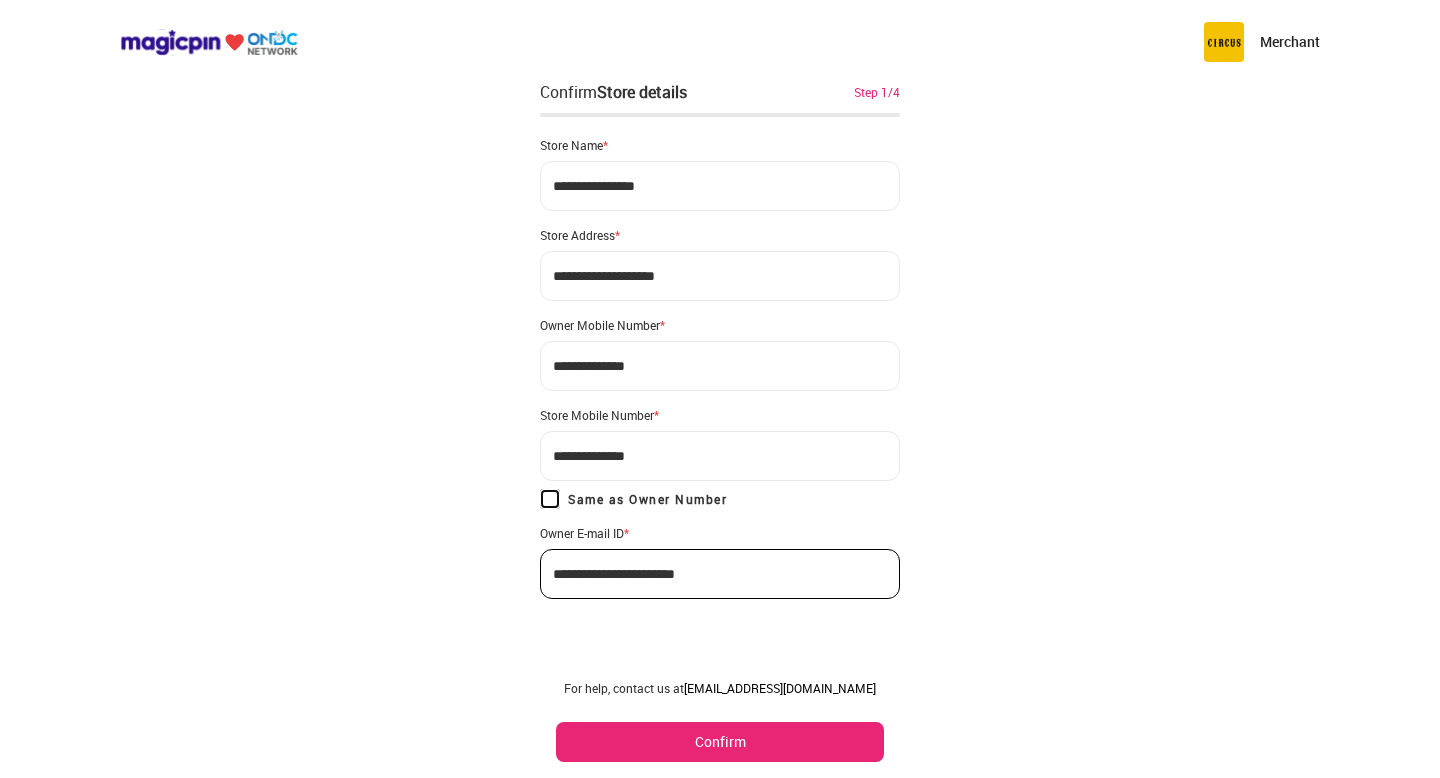 scroll, scrollTop: 1, scrollLeft: 0, axis: vertical 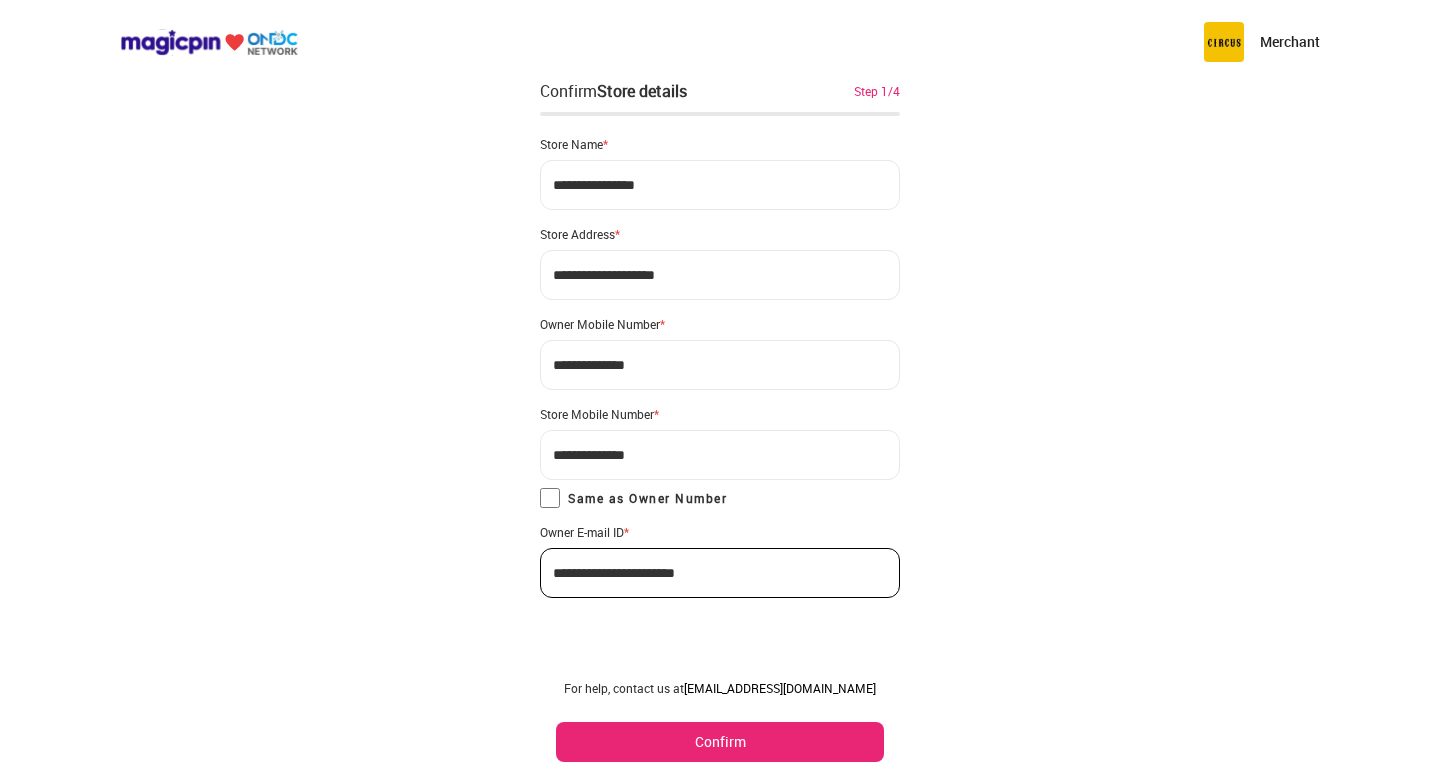 click on "Confirm" at bounding box center (720, 742) 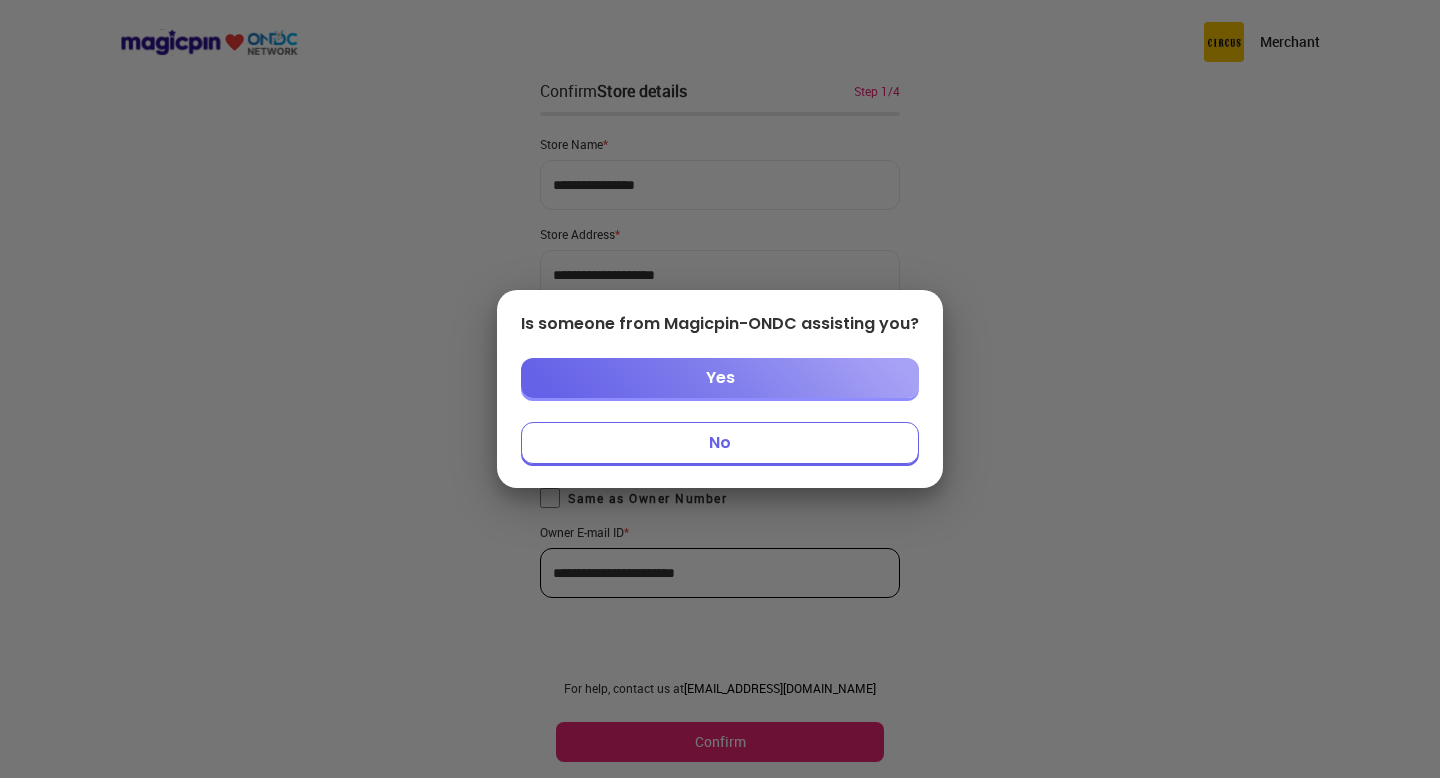 click on "No" at bounding box center (720, 443) 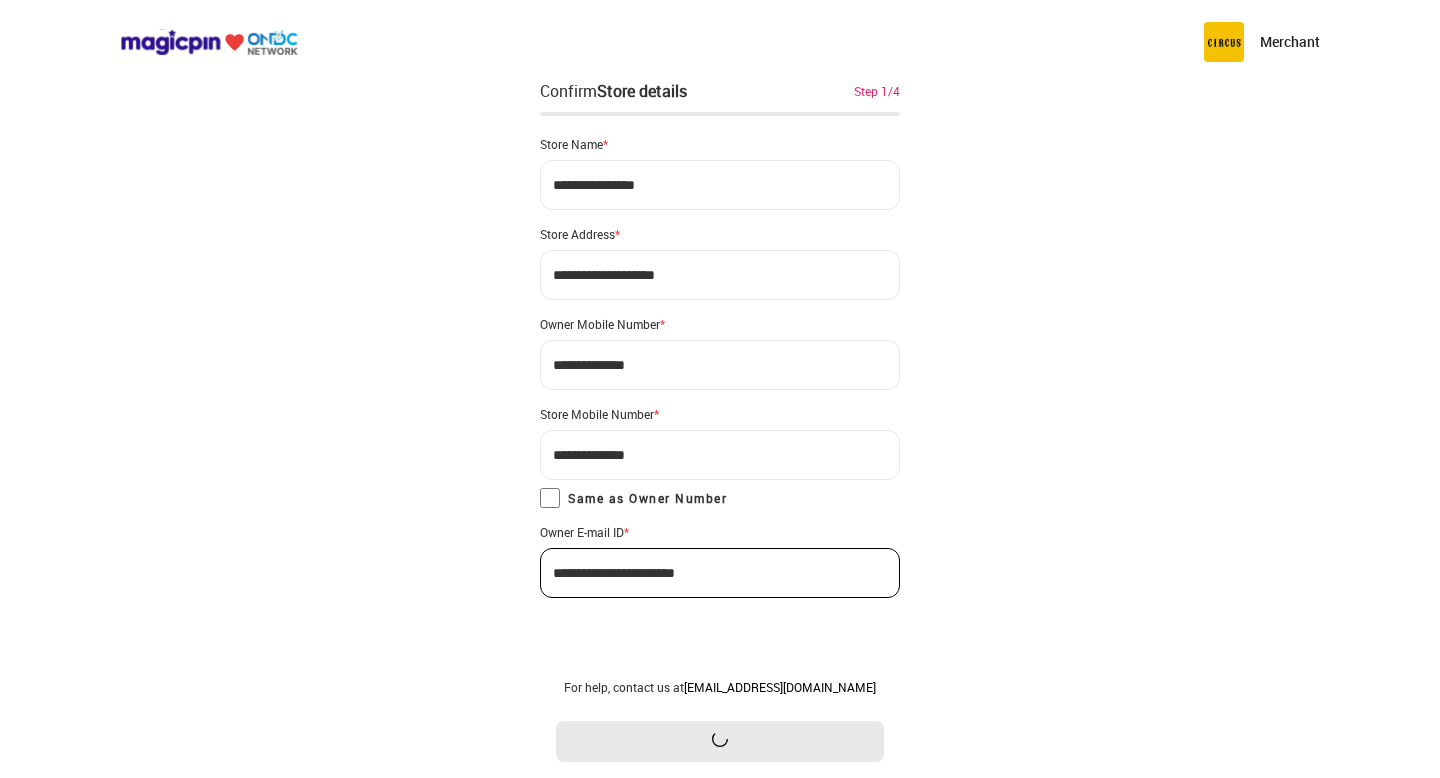 scroll, scrollTop: 0, scrollLeft: 0, axis: both 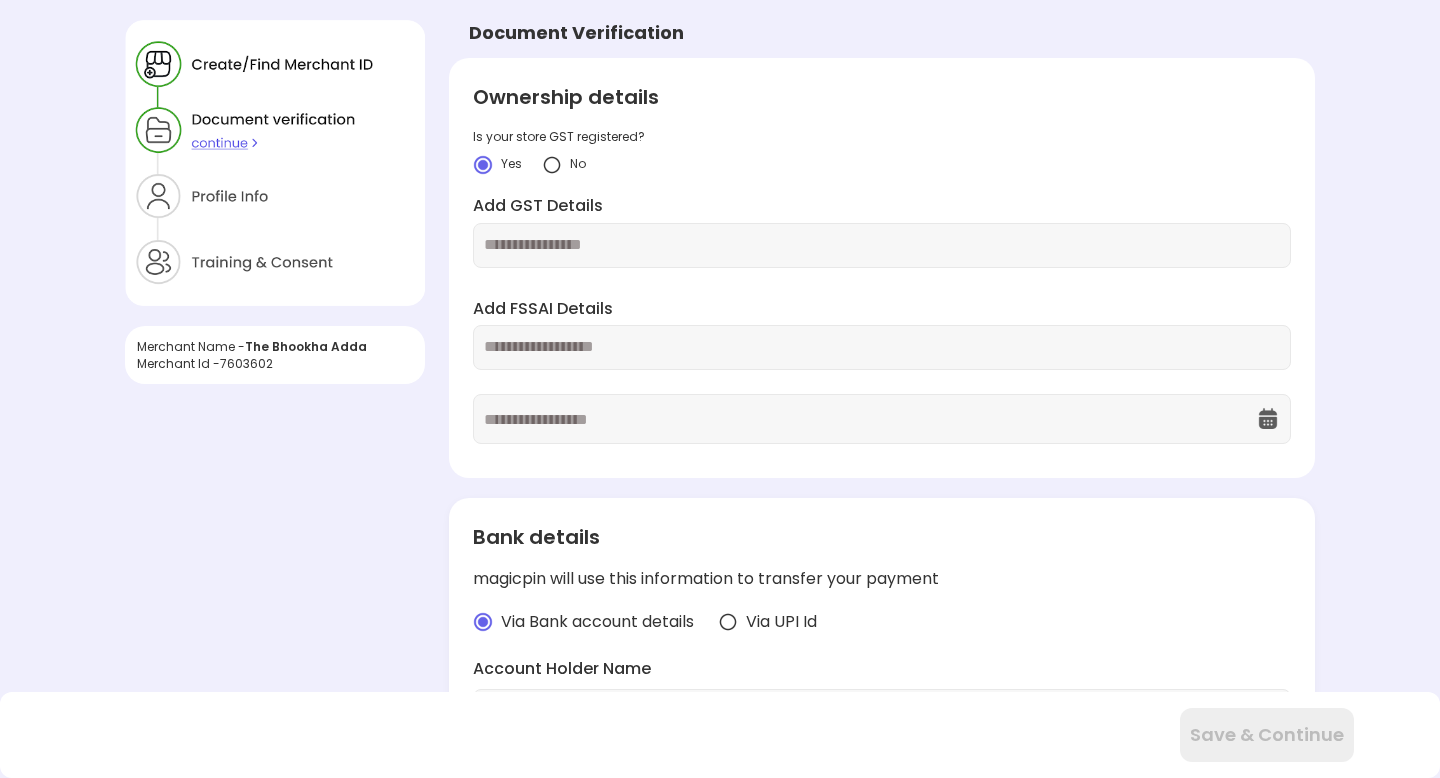 click at bounding box center [552, 165] 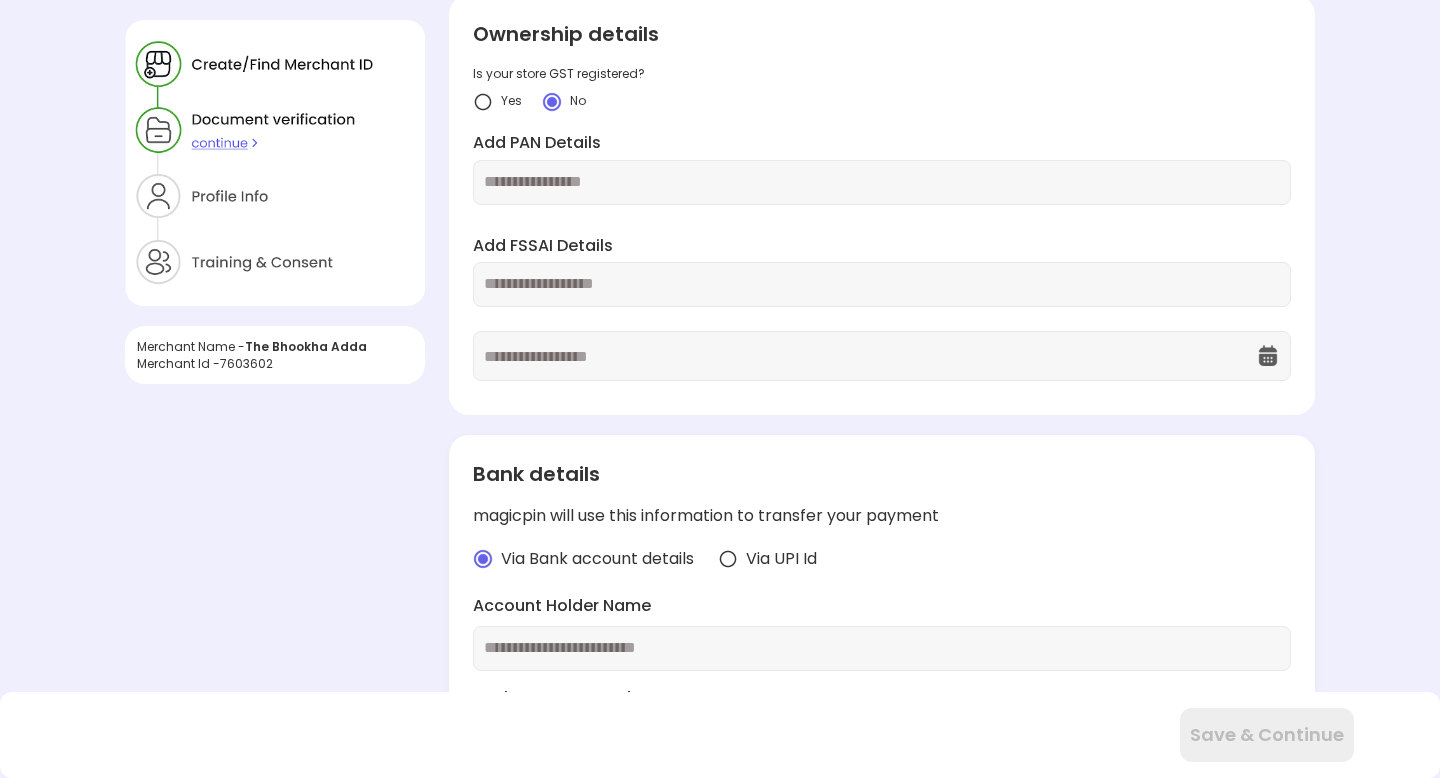 scroll, scrollTop: 64, scrollLeft: 0, axis: vertical 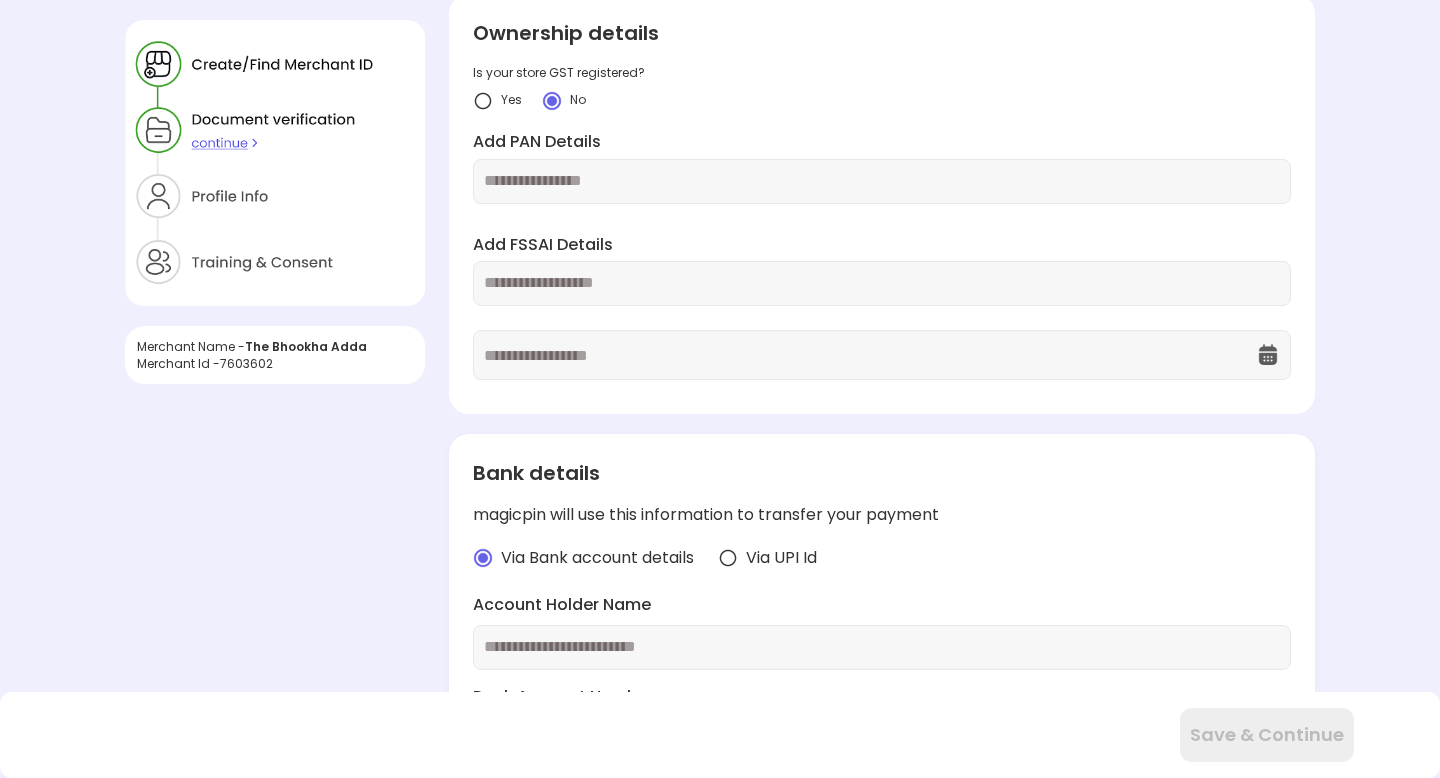 click at bounding box center [882, 181] 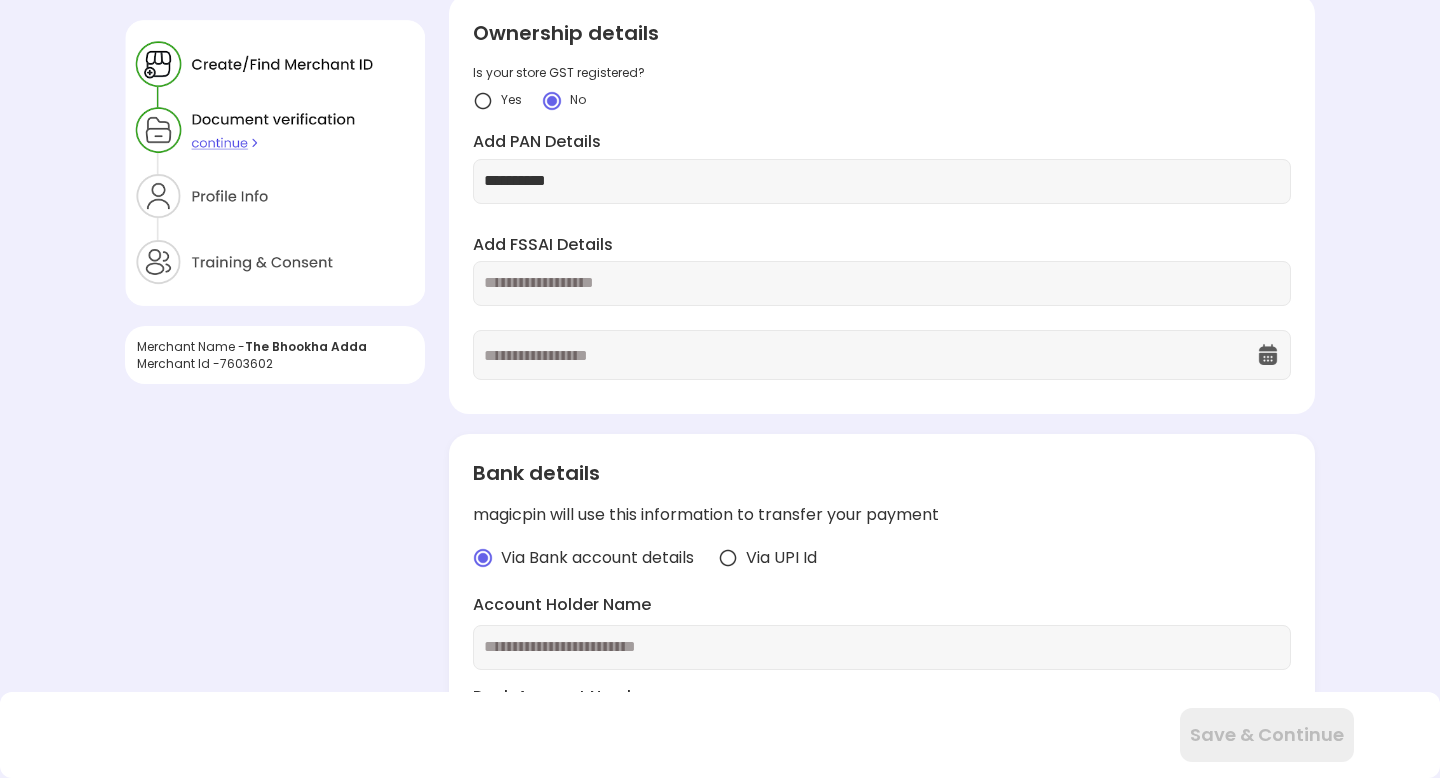 type on "**********" 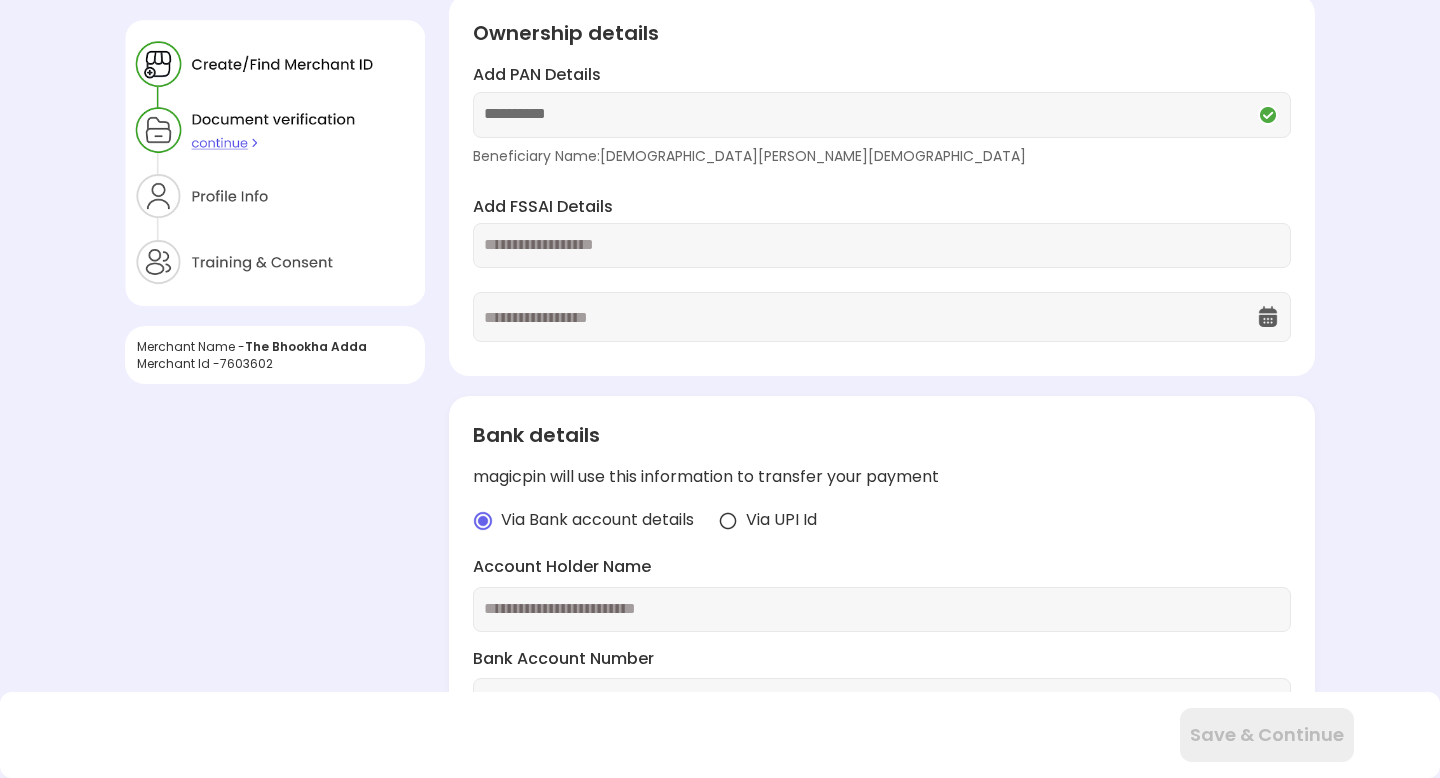 click at bounding box center (882, 245) 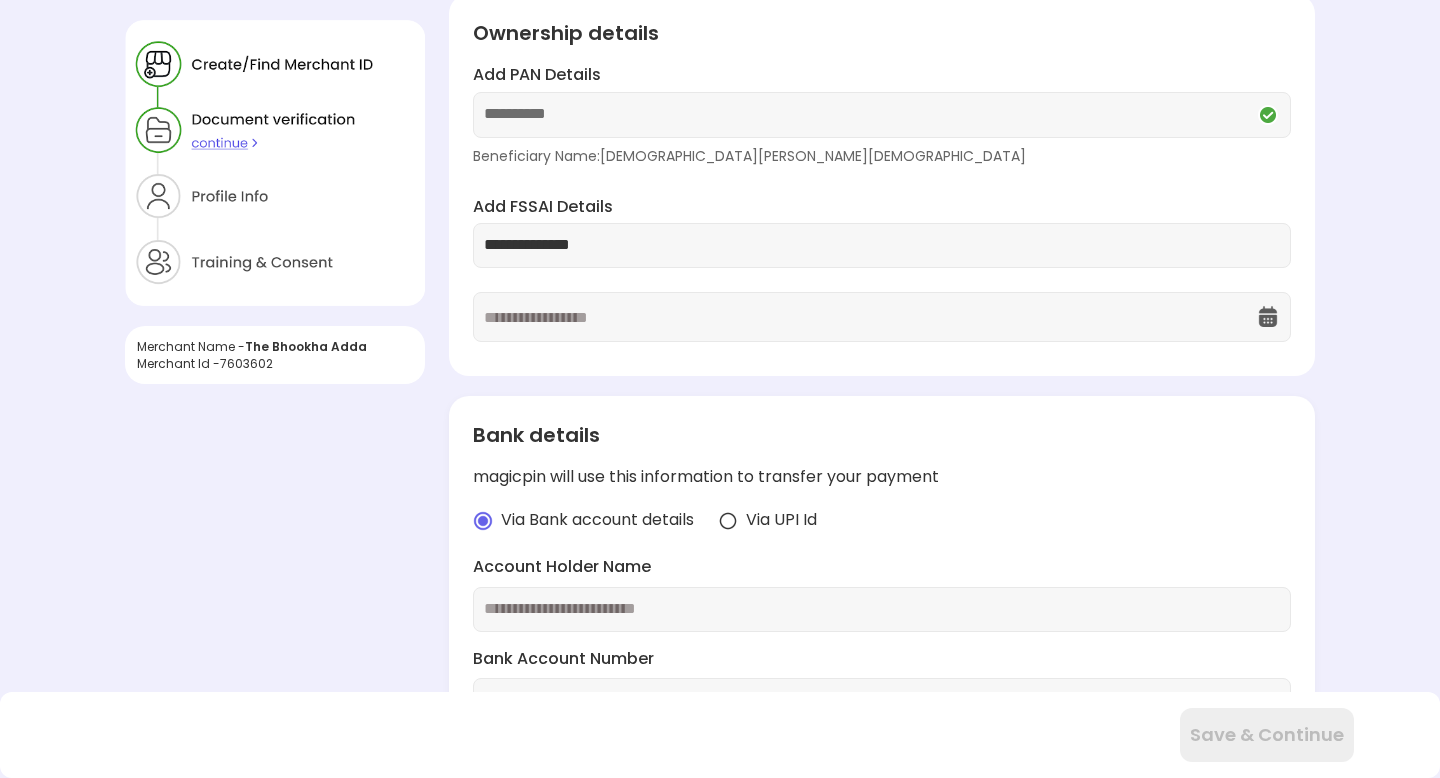 type on "**********" 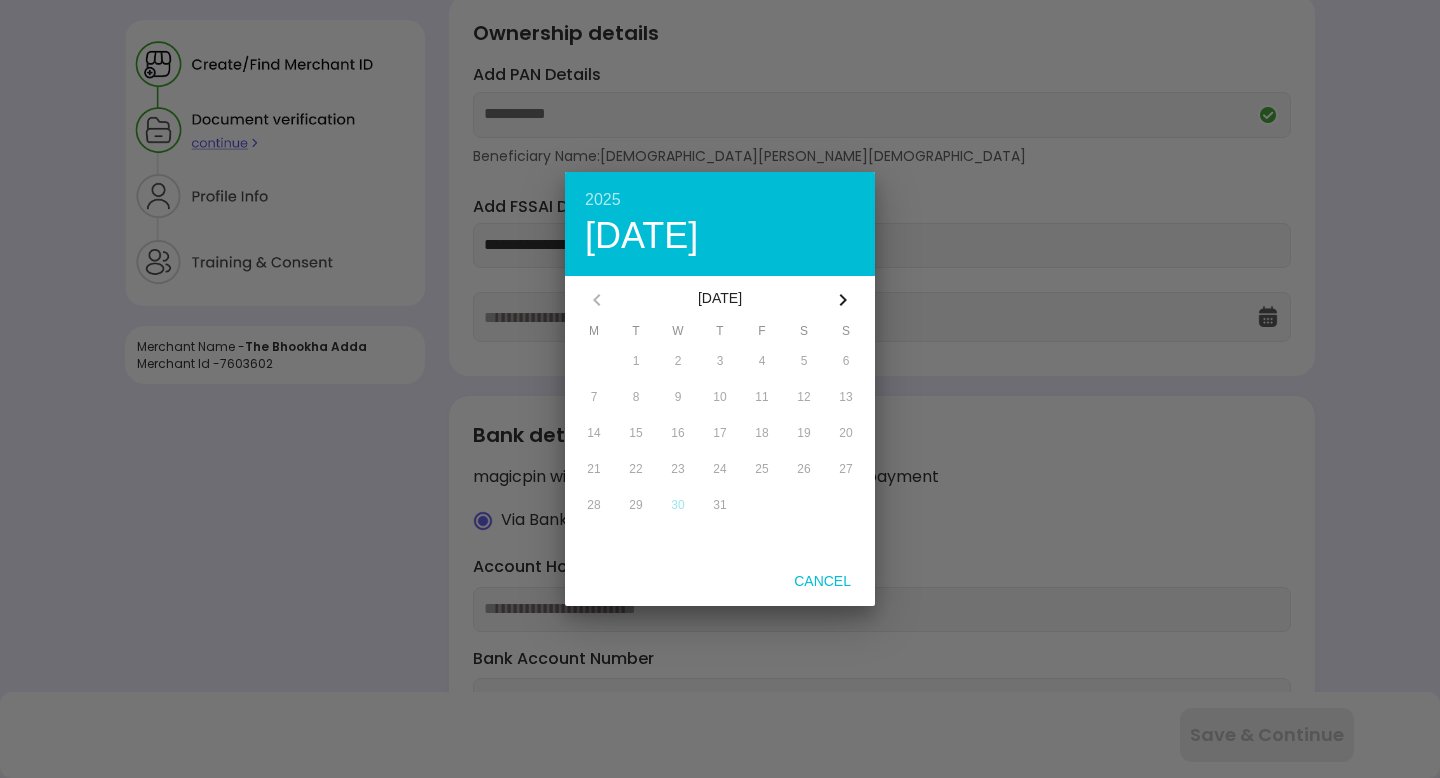 click on "2025" at bounding box center [720, 200] 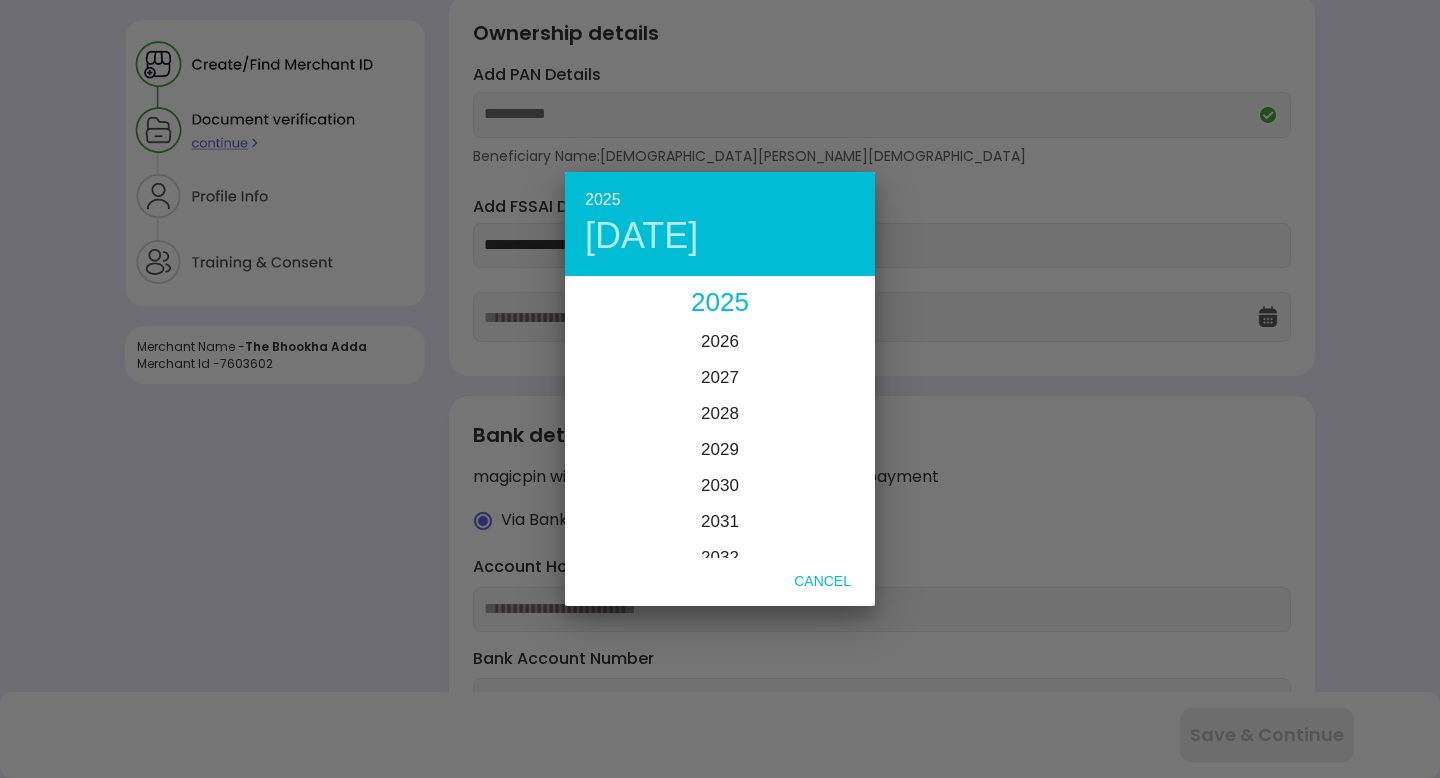 click on "2026" at bounding box center [720, 343] 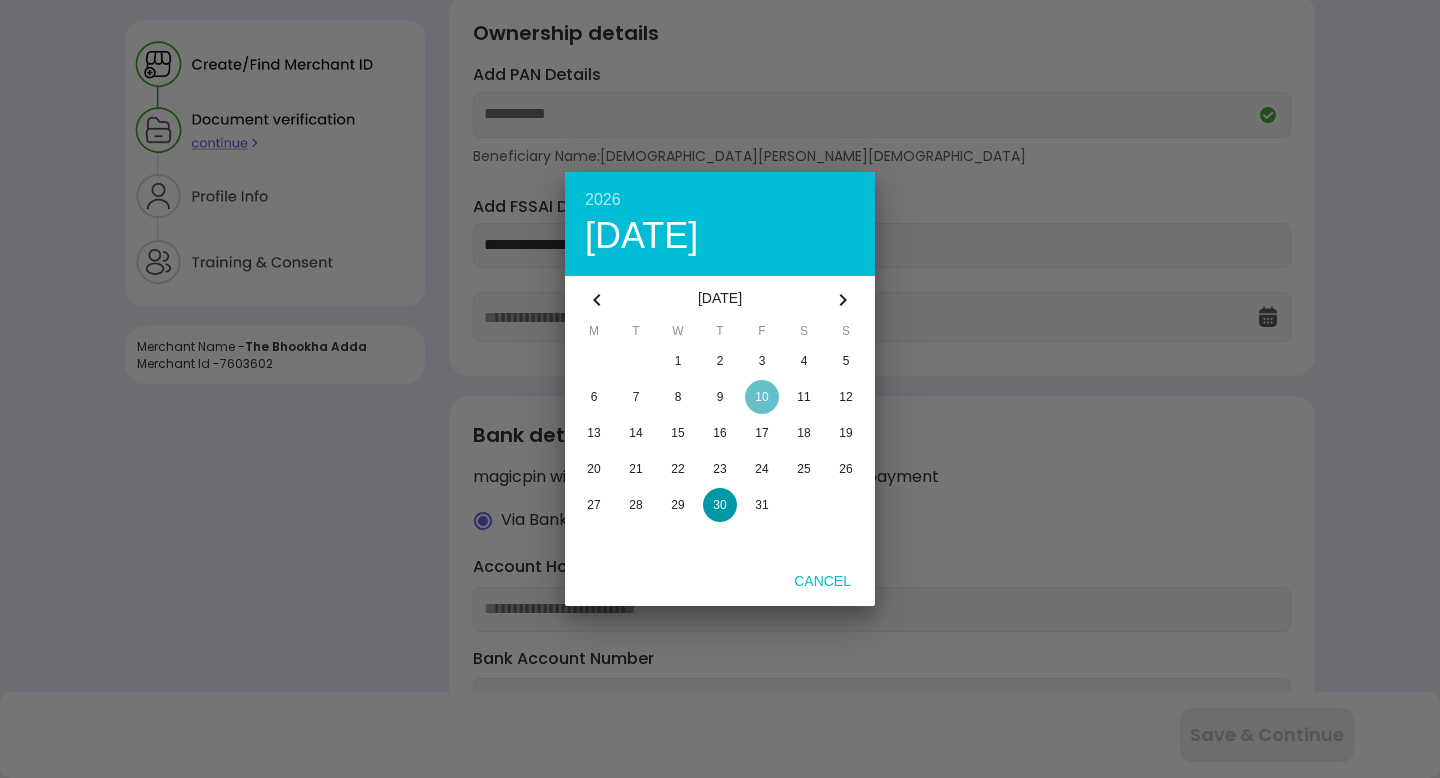 click on "10" at bounding box center (761, 397) 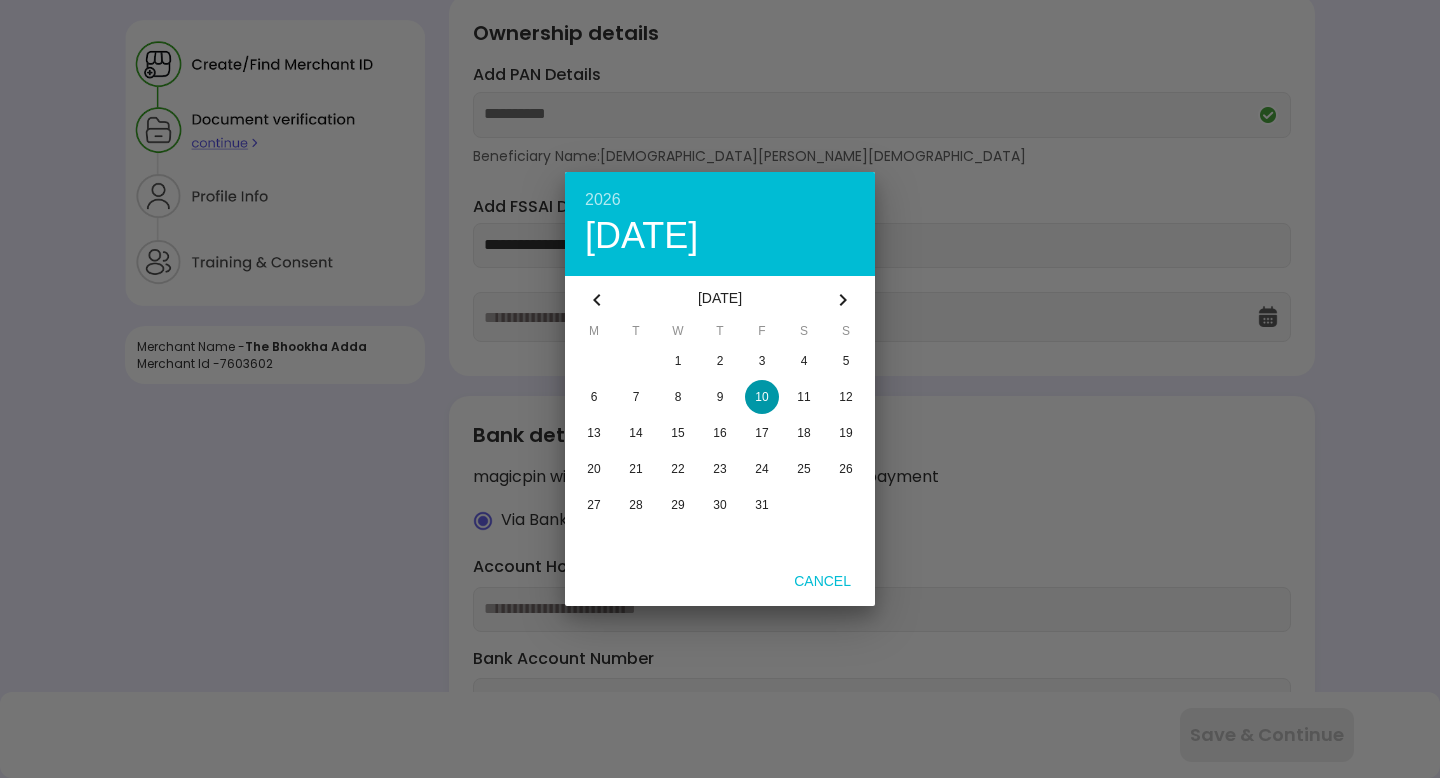type on "**********" 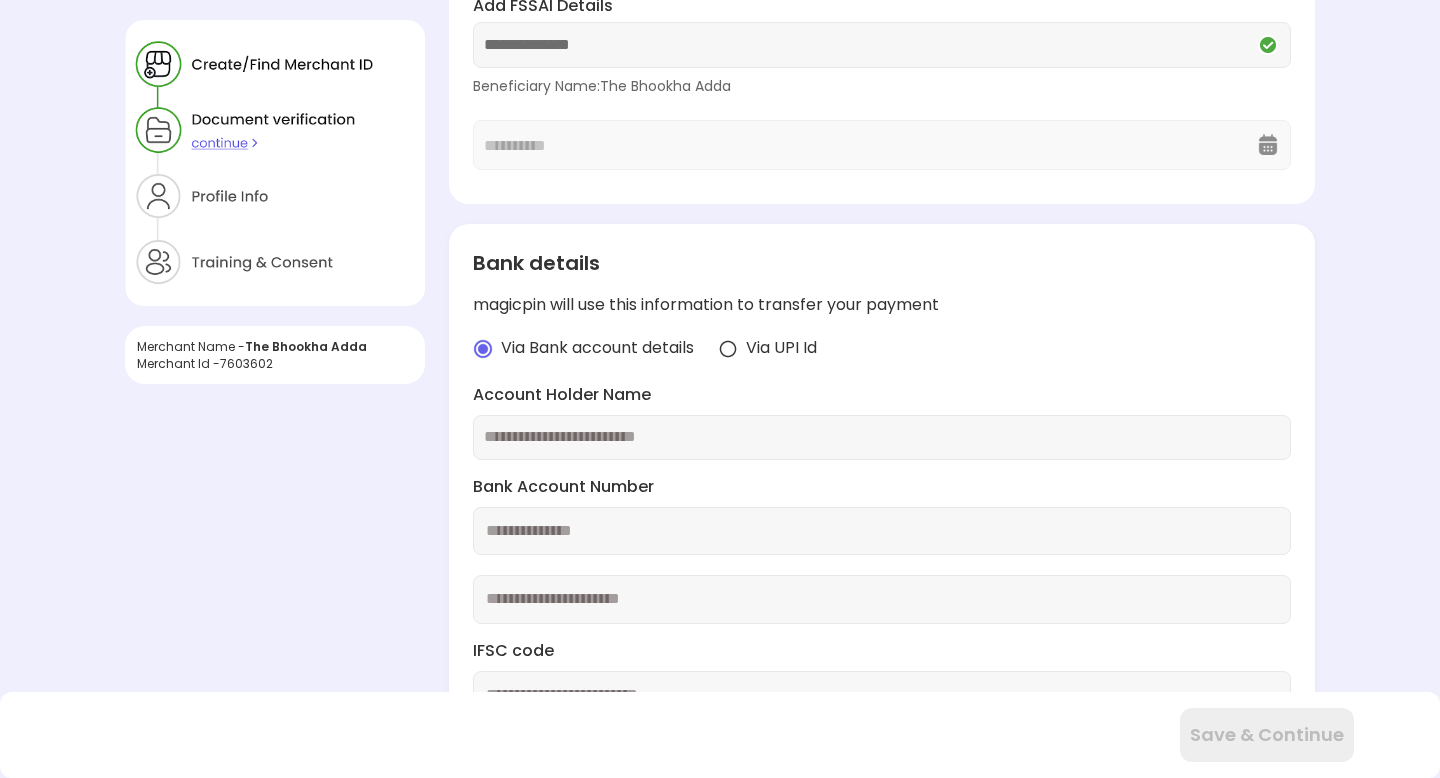 scroll, scrollTop: 279, scrollLeft: 0, axis: vertical 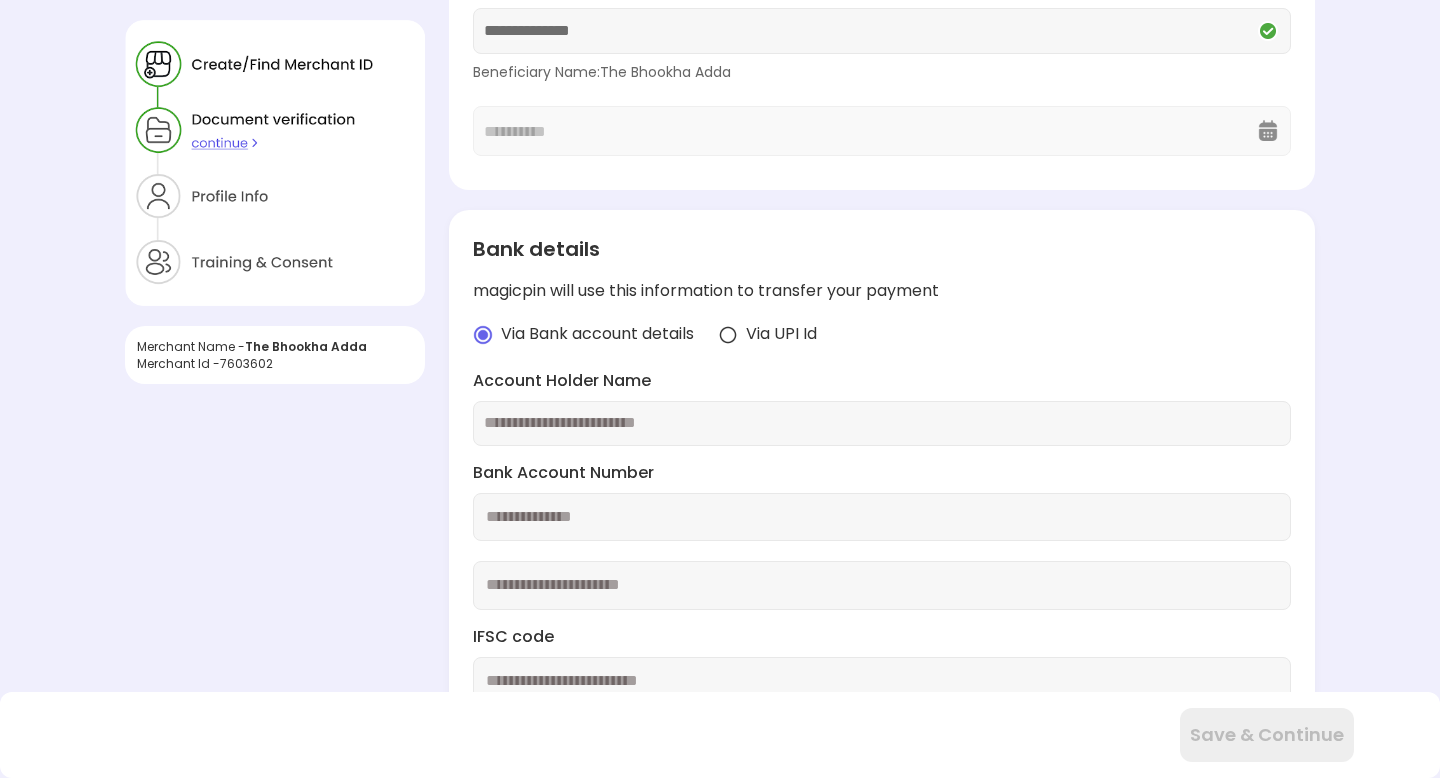 click on "magicpin will use this information to transfer your payment" at bounding box center (882, 291) 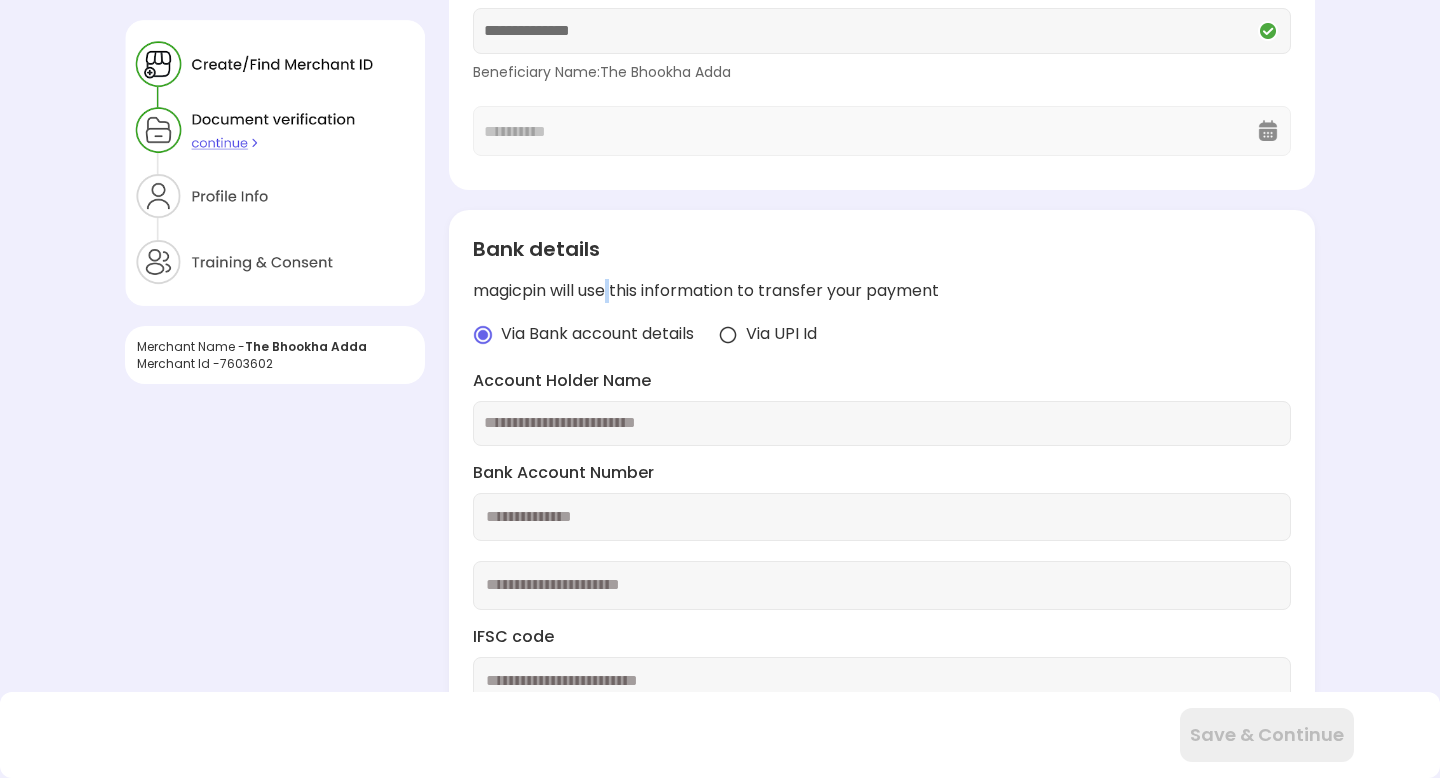 click on "magicpin will use this information to transfer your payment" at bounding box center (882, 291) 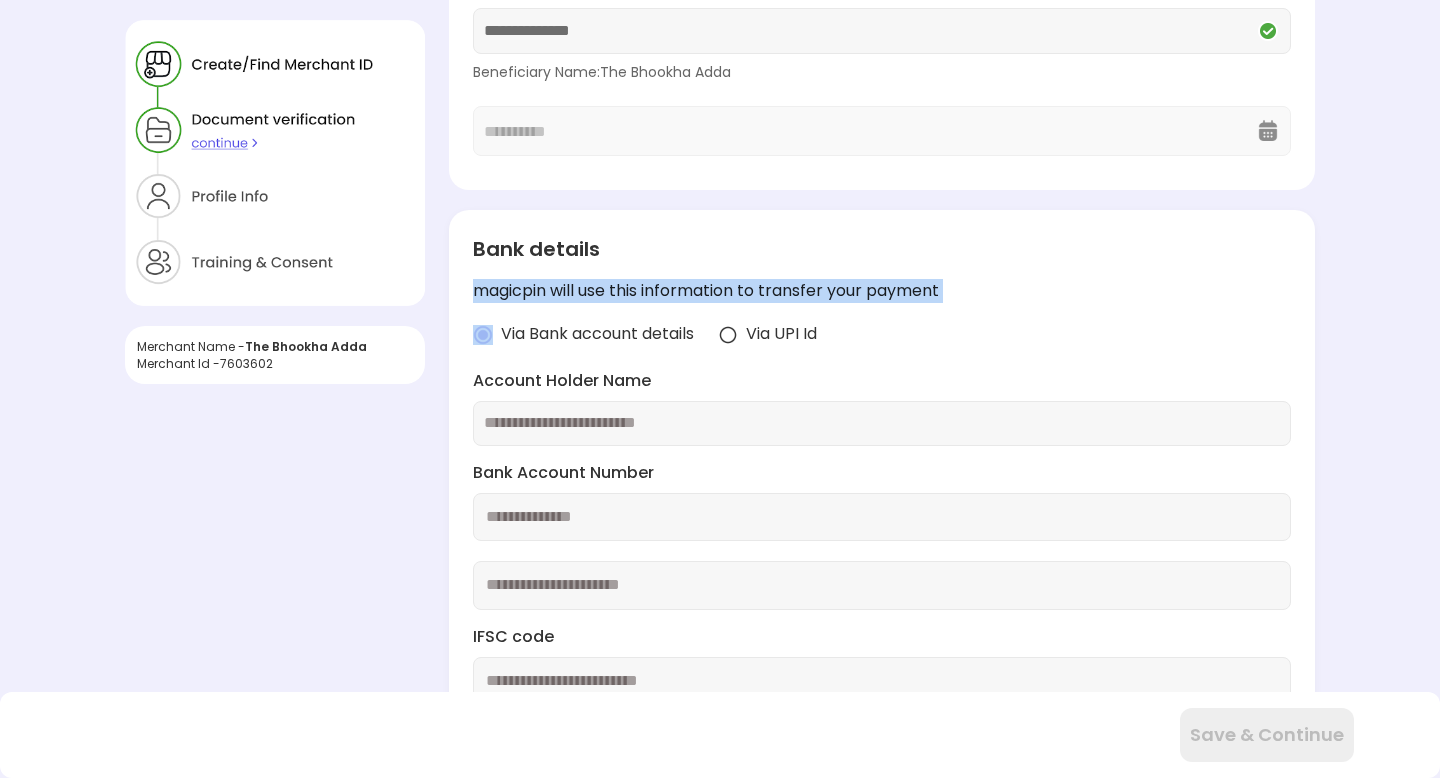 click on "magicpin will use this information to transfer your payment" at bounding box center [882, 291] 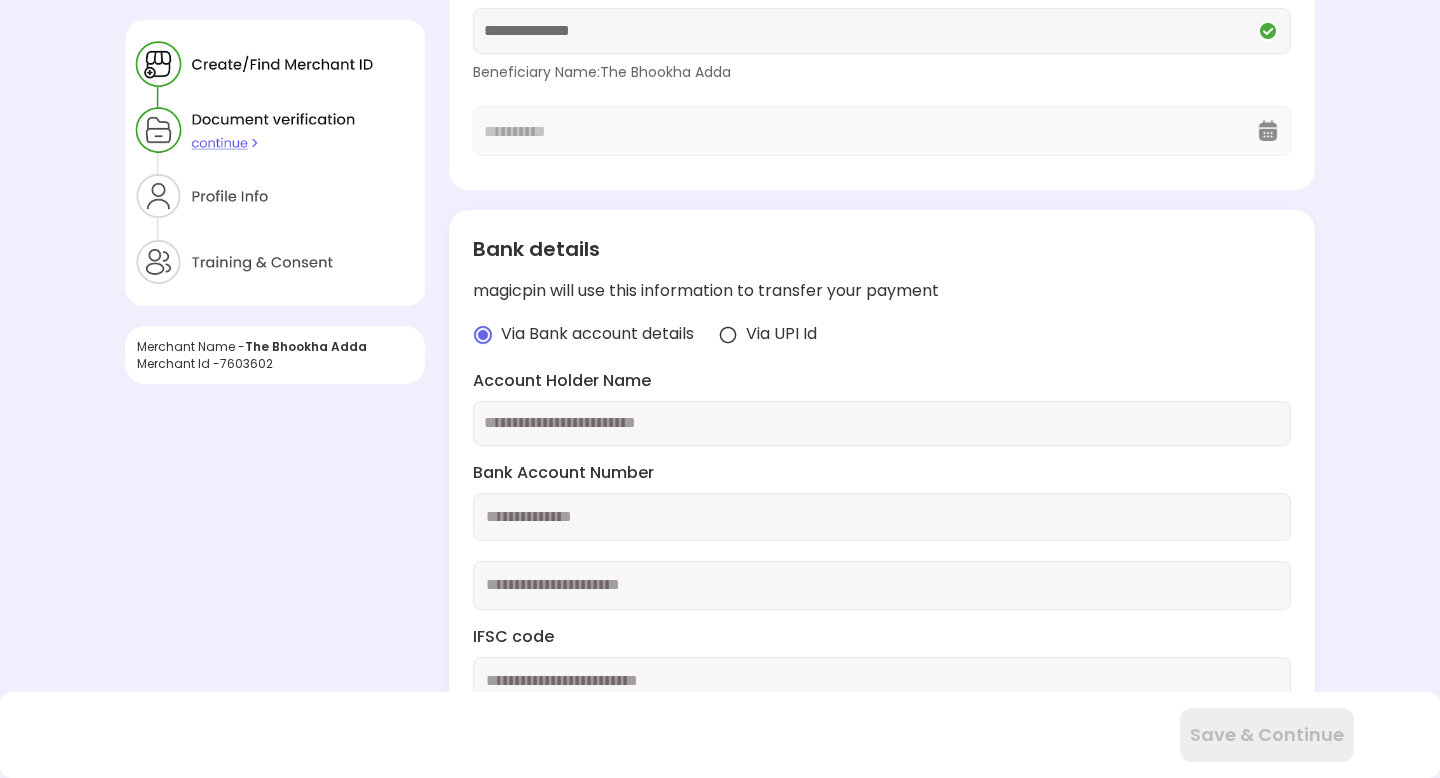 click at bounding box center [728, 335] 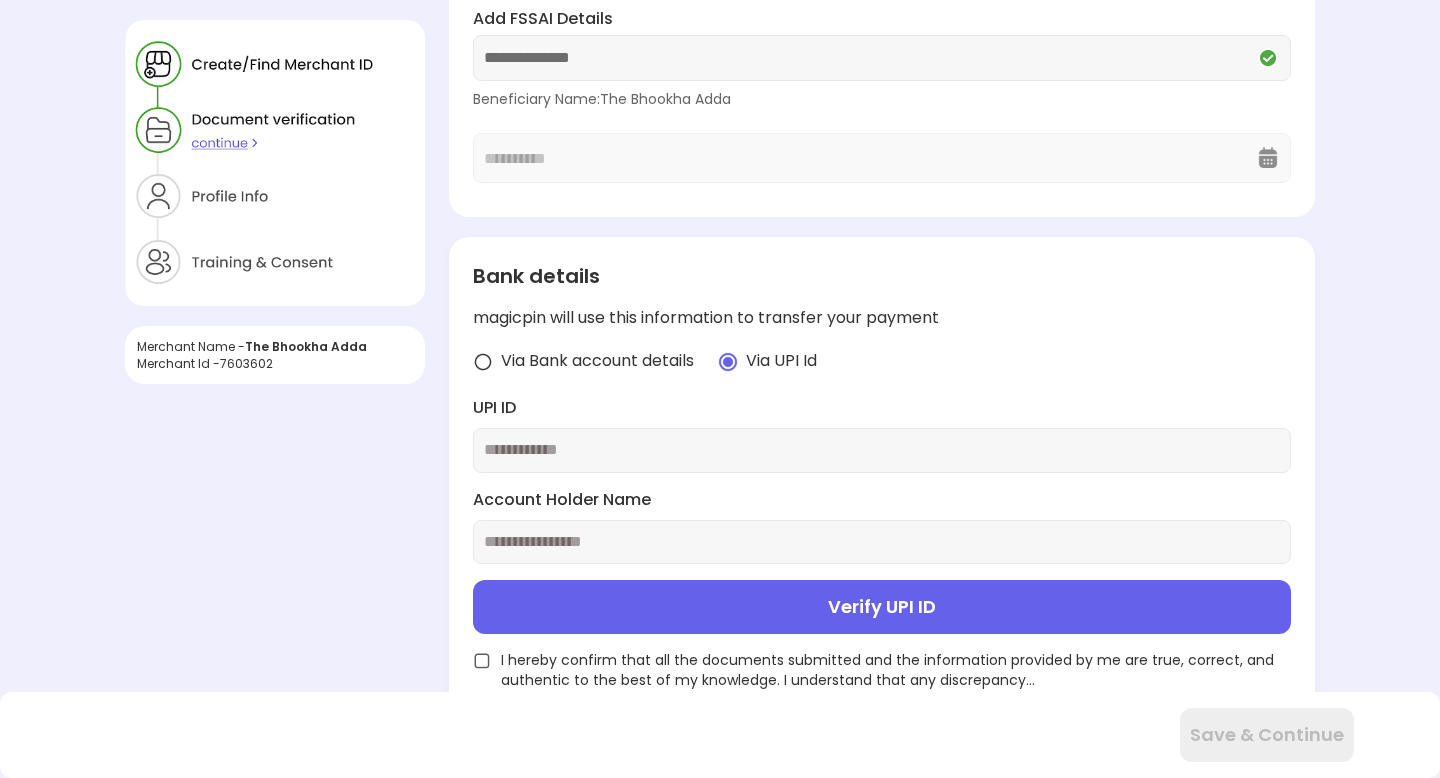 click at bounding box center [483, 362] 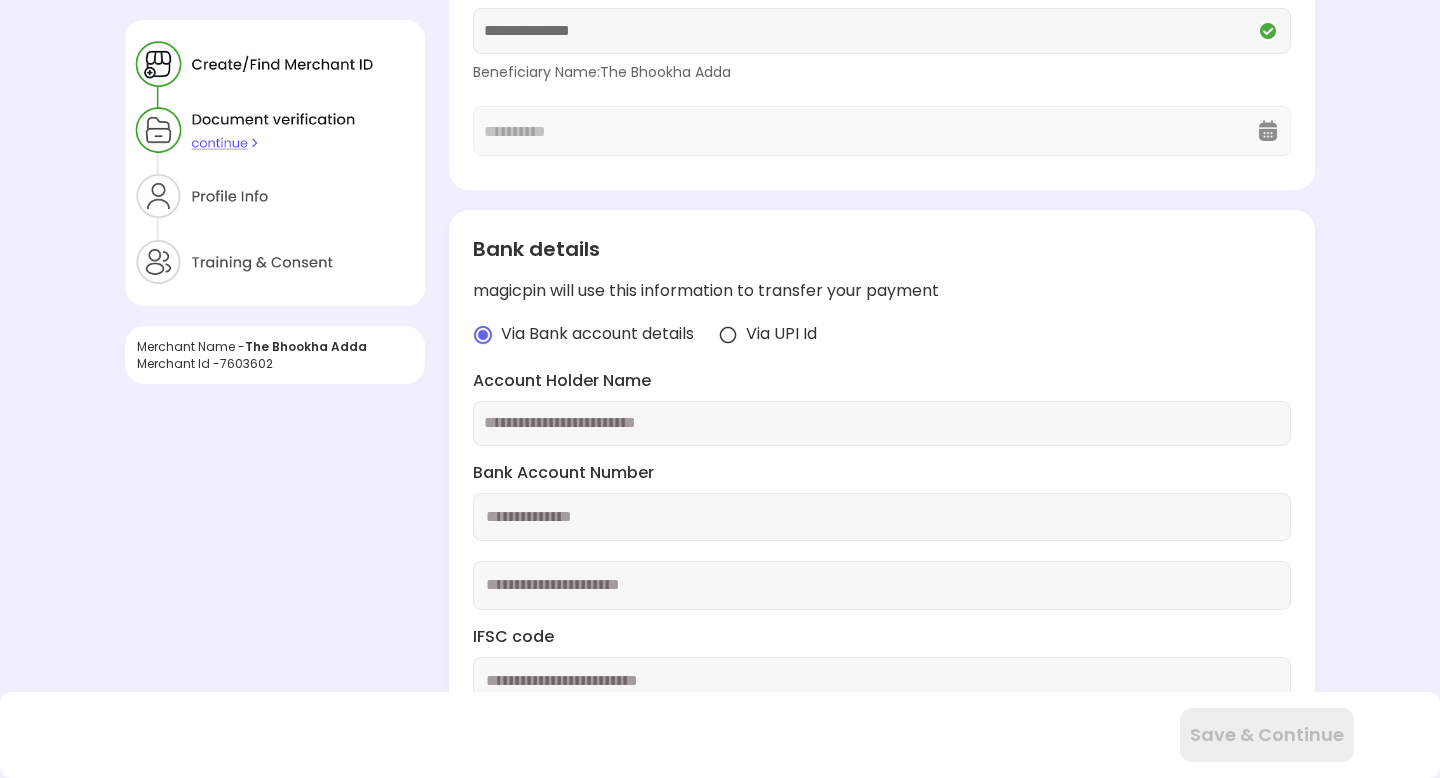 scroll, scrollTop: 437, scrollLeft: 0, axis: vertical 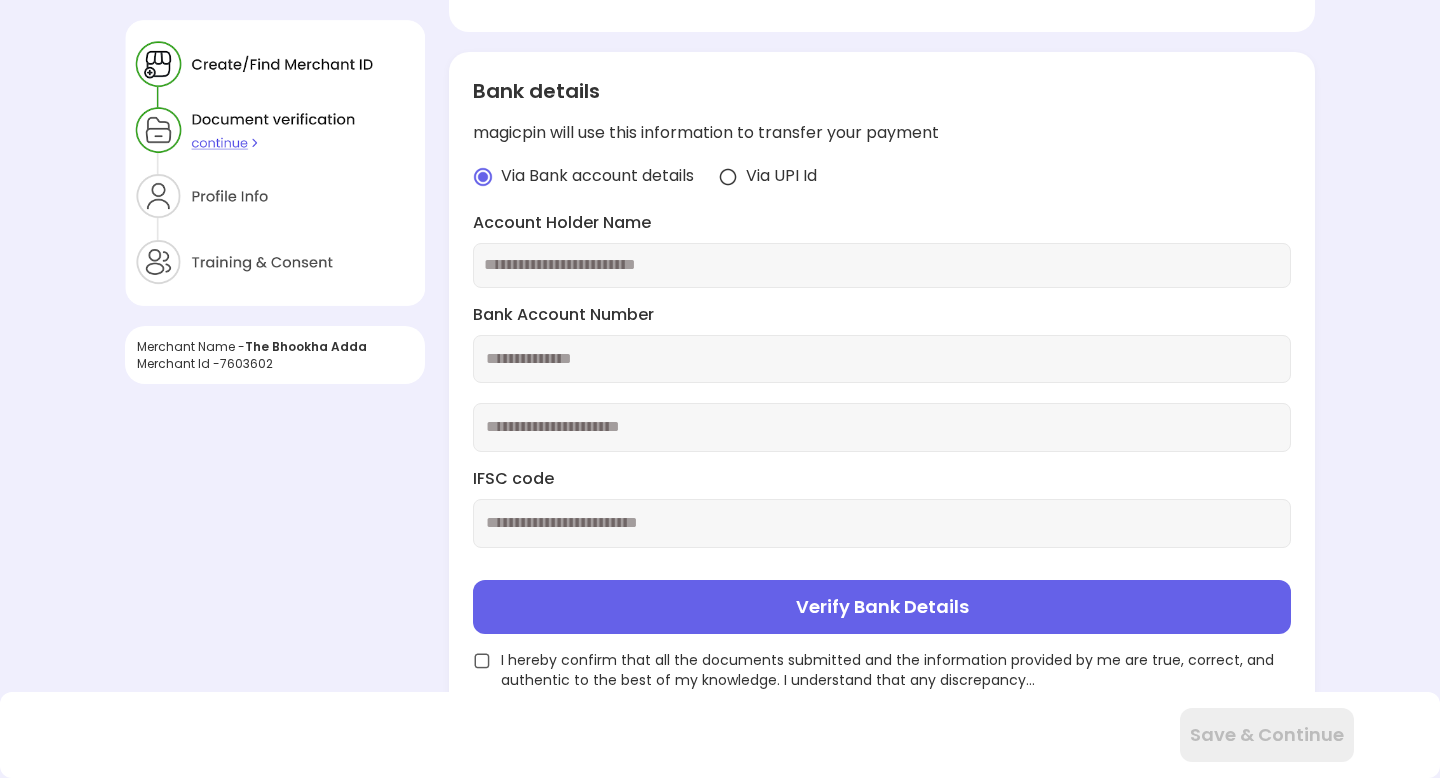 click at bounding box center [882, 265] 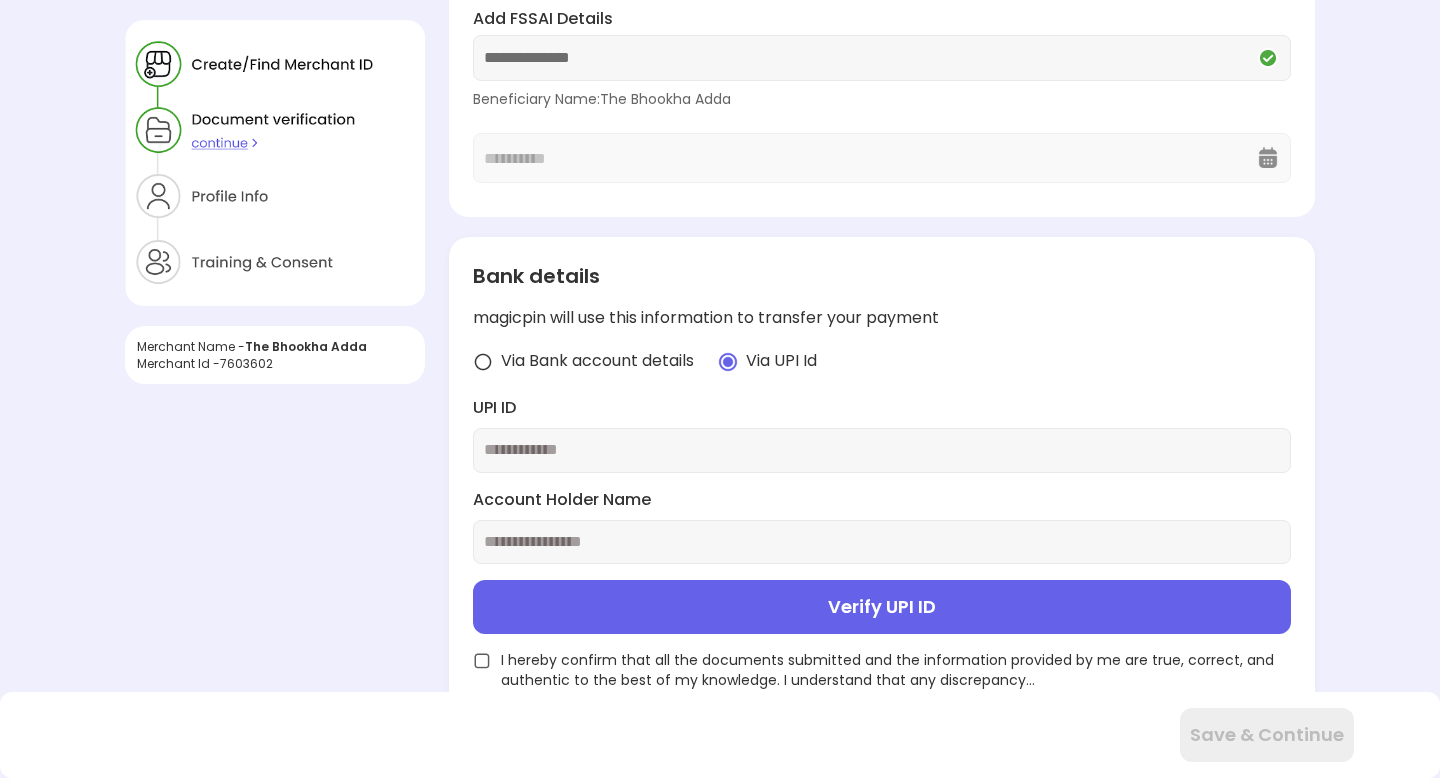 click at bounding box center (483, 362) 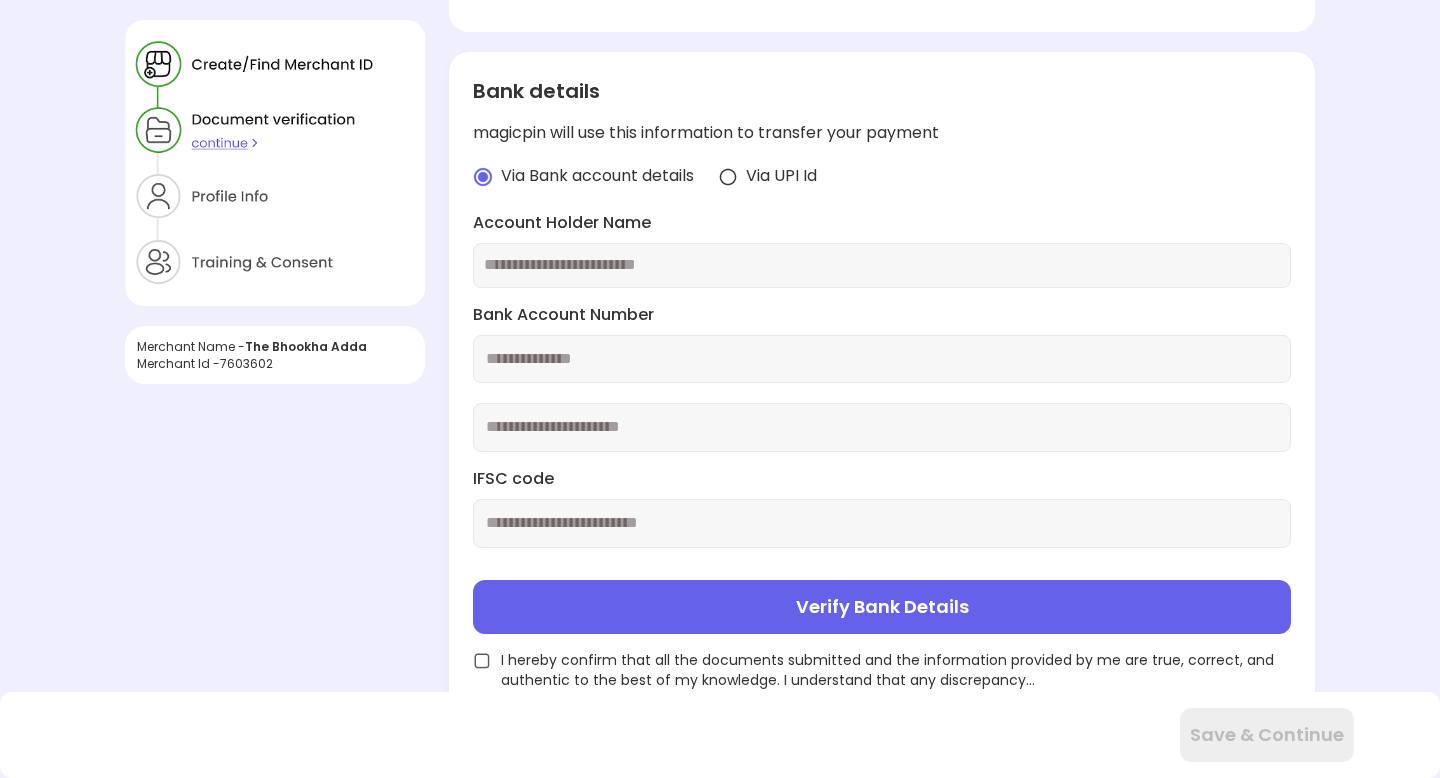 click at bounding box center (882, 265) 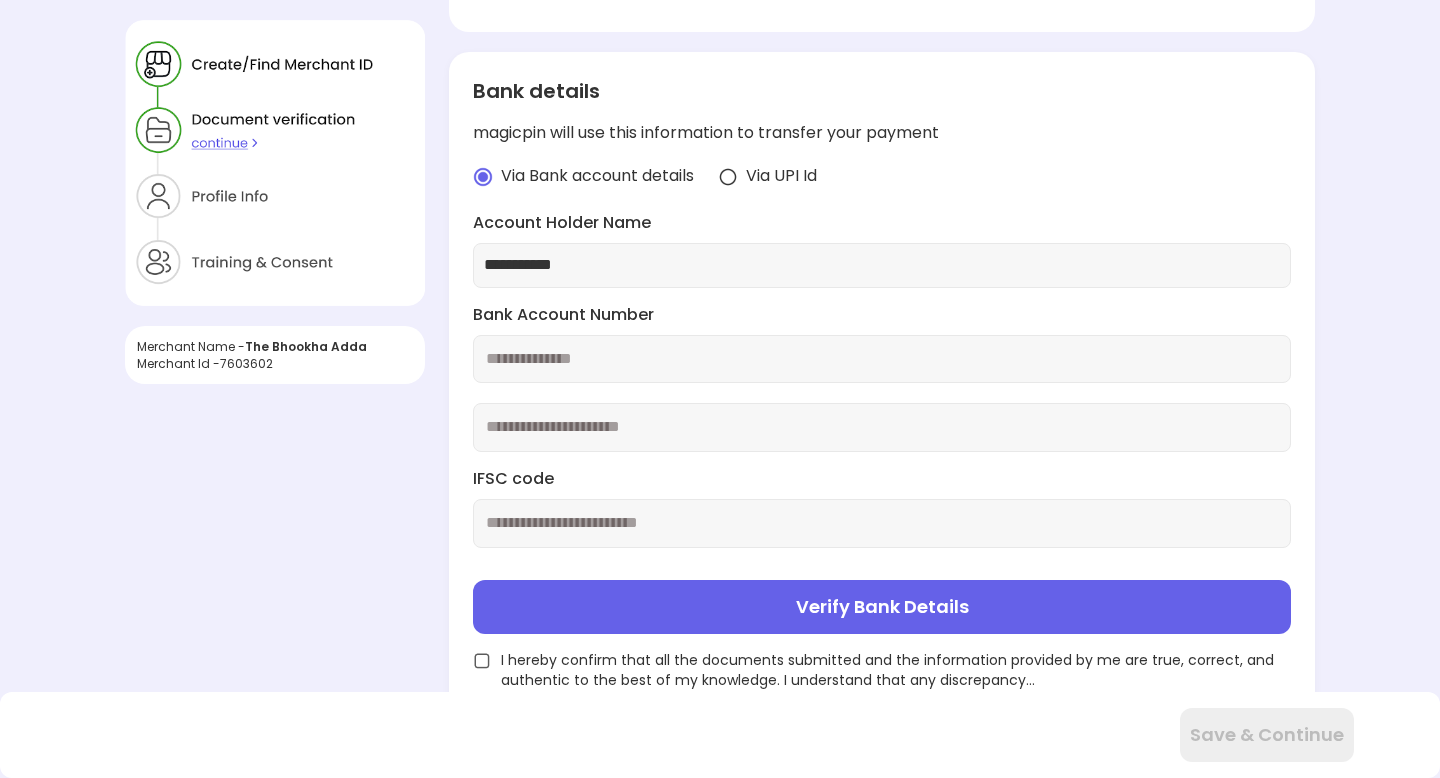 type on "**********" 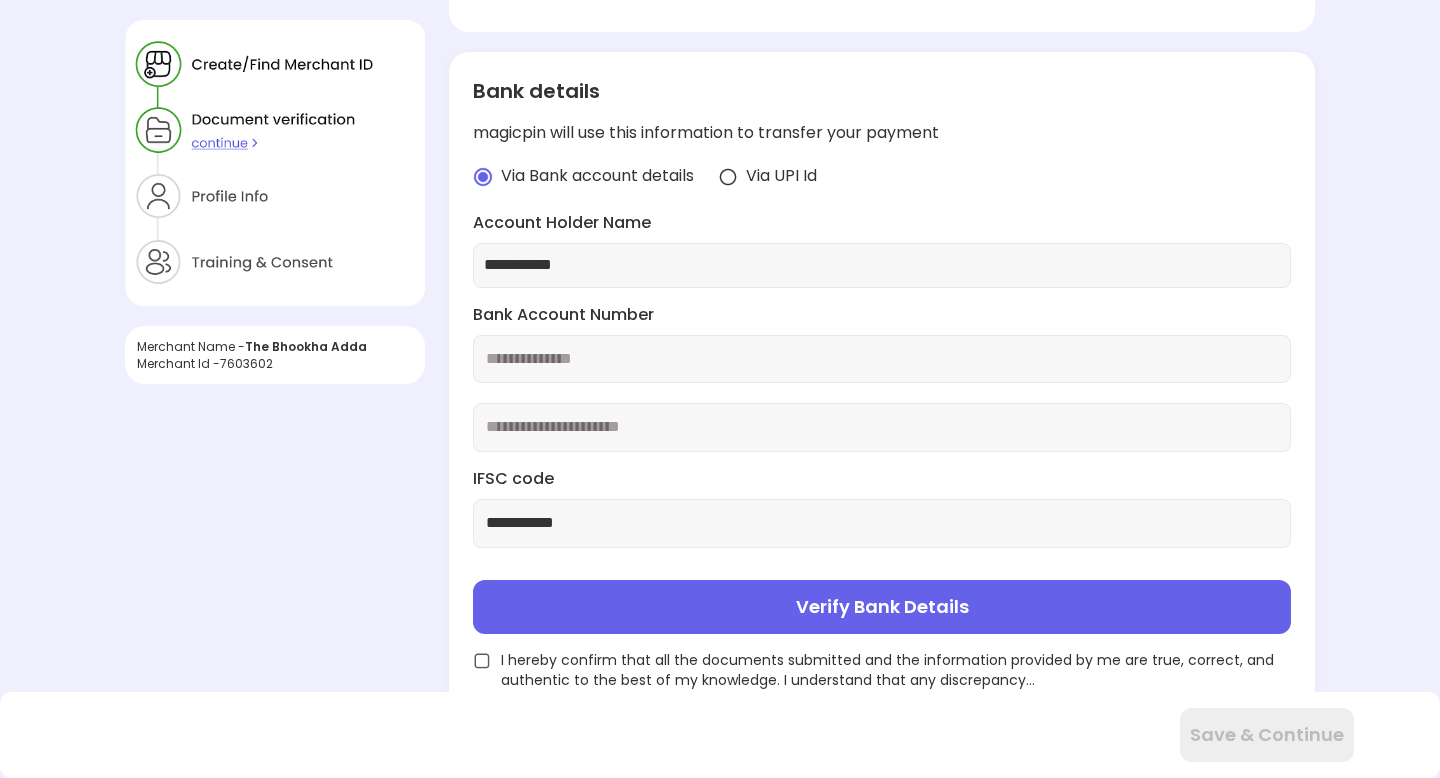type on "**********" 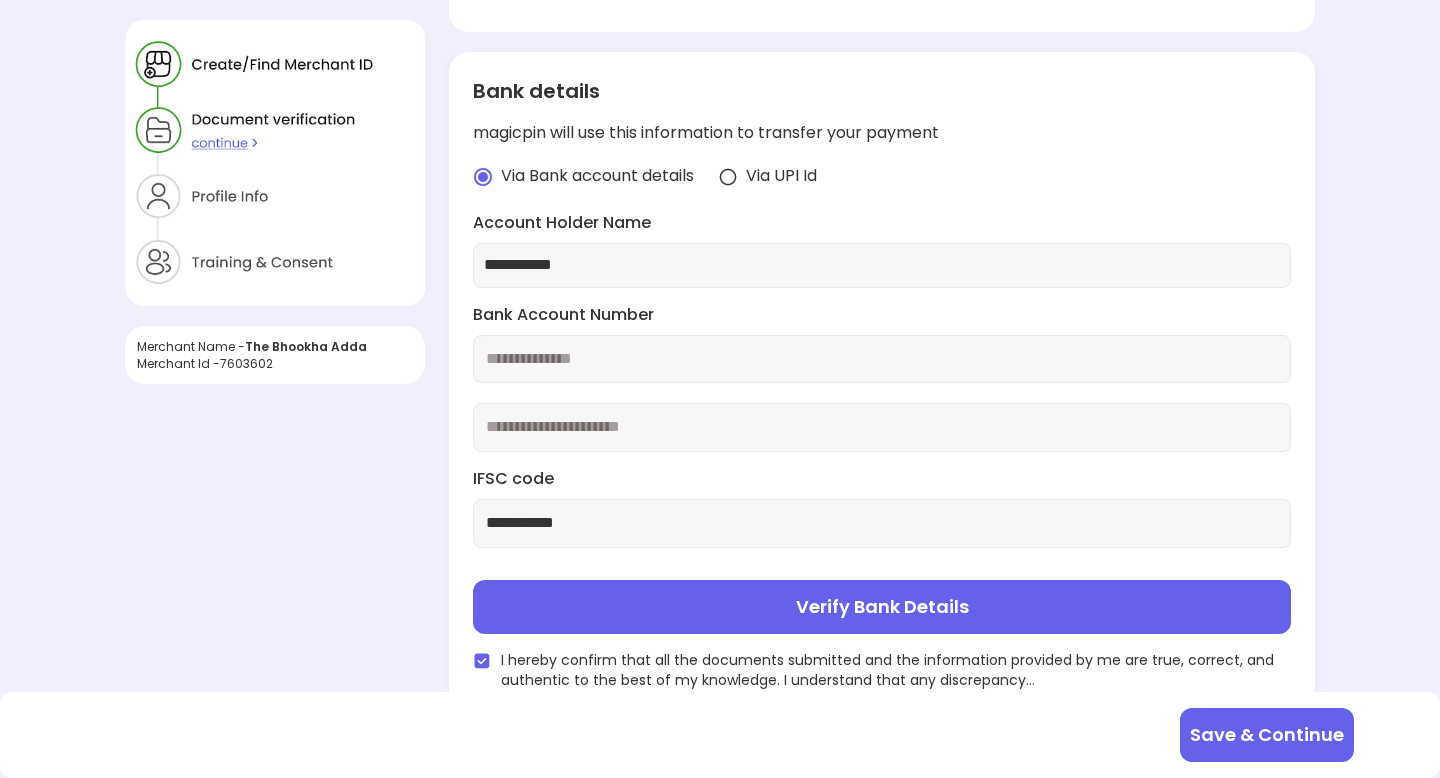 click on "**********" at bounding box center (882, 394) 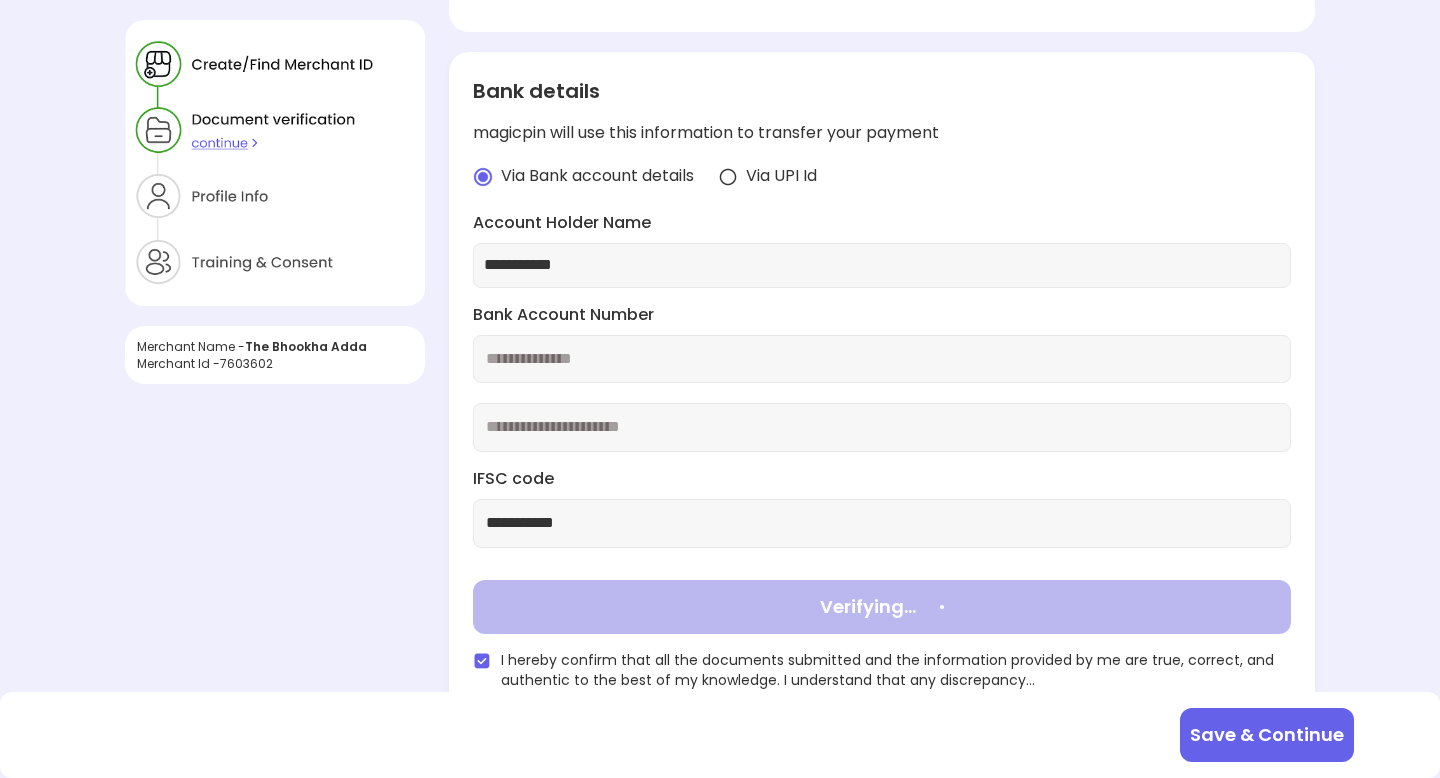 type on "**********" 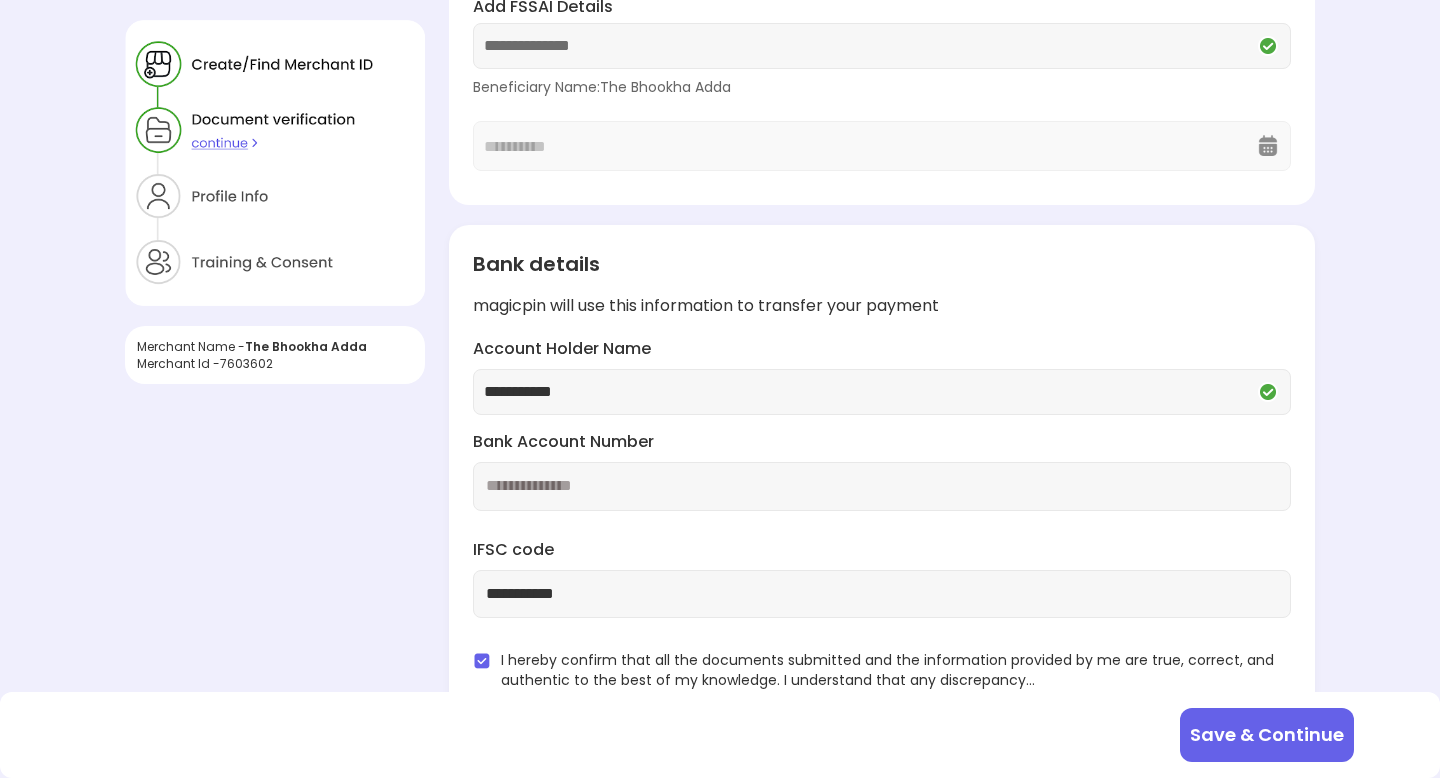 scroll, scrollTop: 264, scrollLeft: 0, axis: vertical 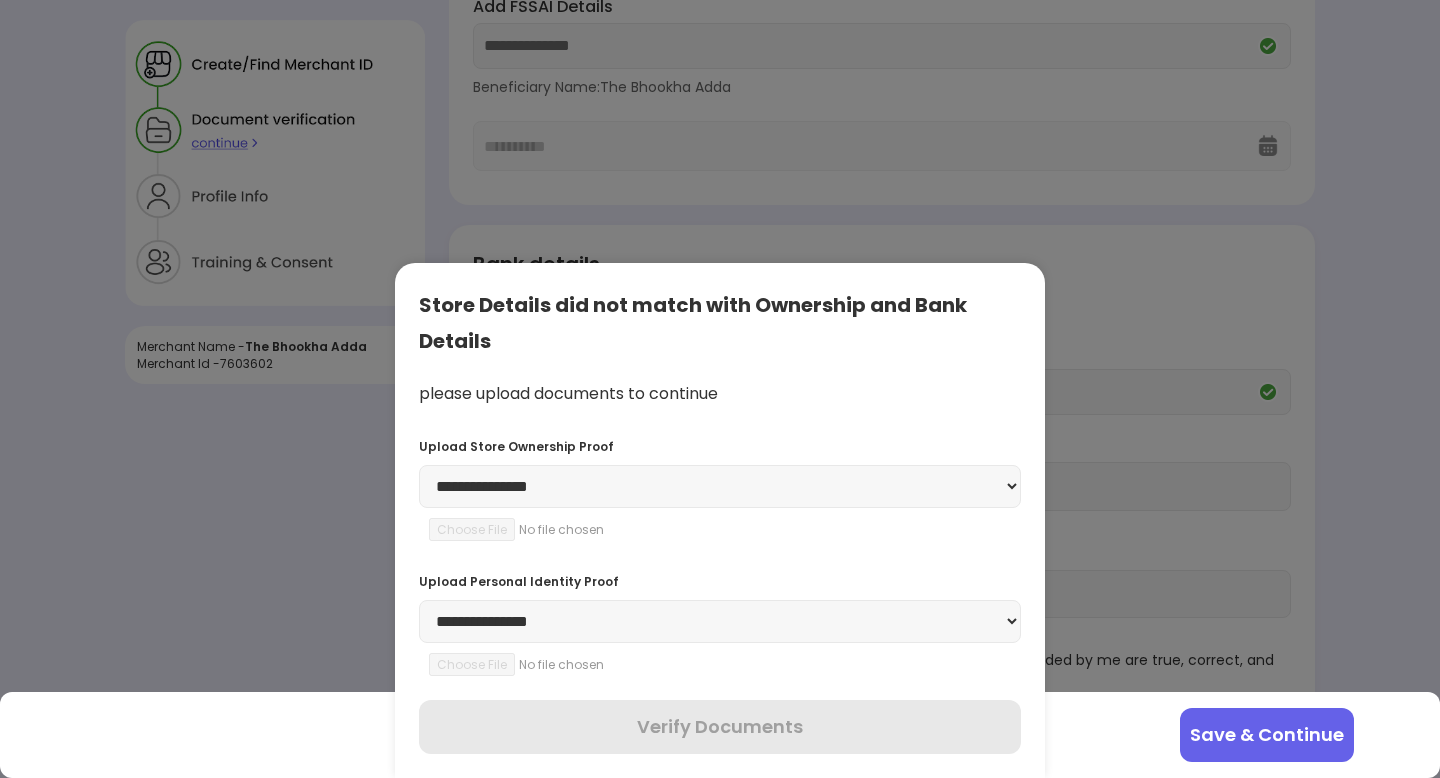 click on "**********" at bounding box center (720, 486) 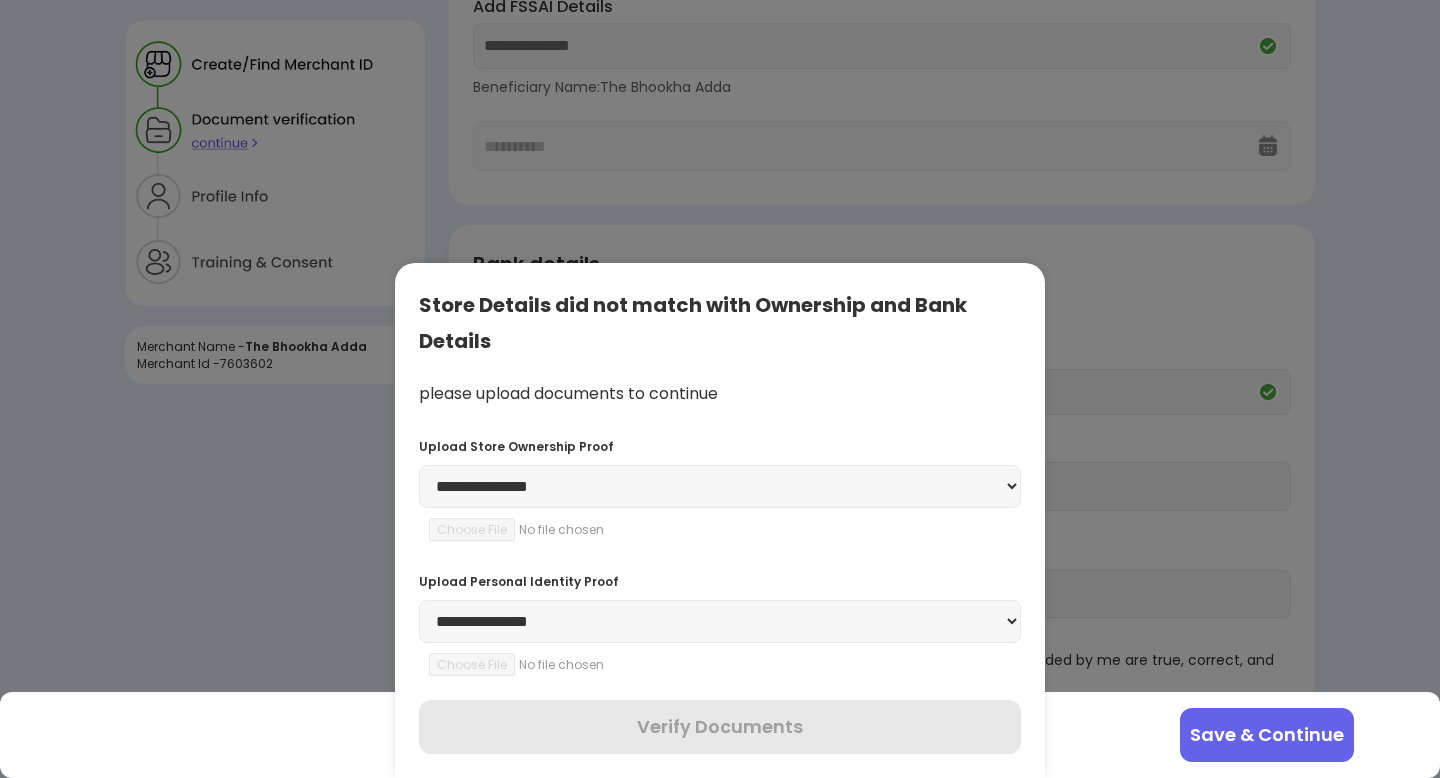 select on "**********" 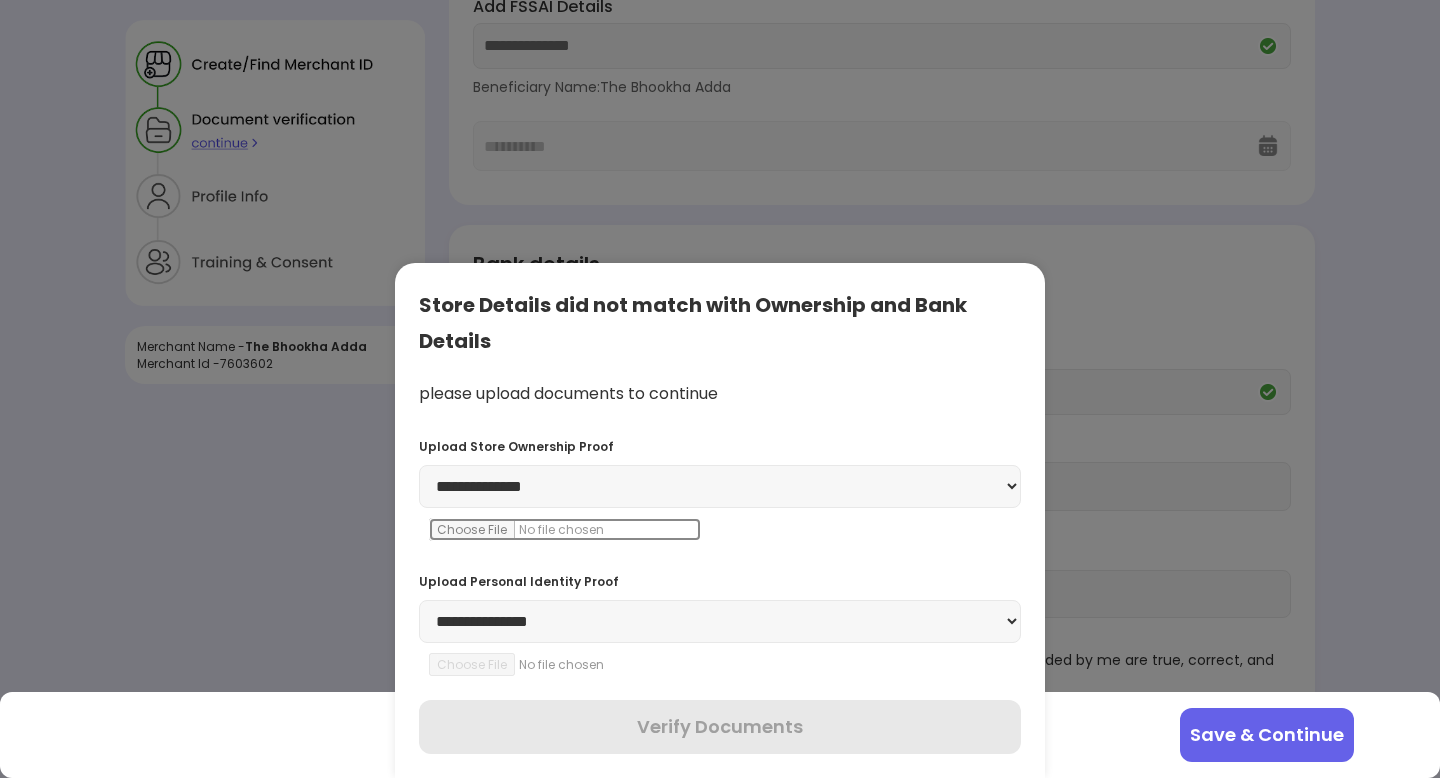 click at bounding box center [565, 529] 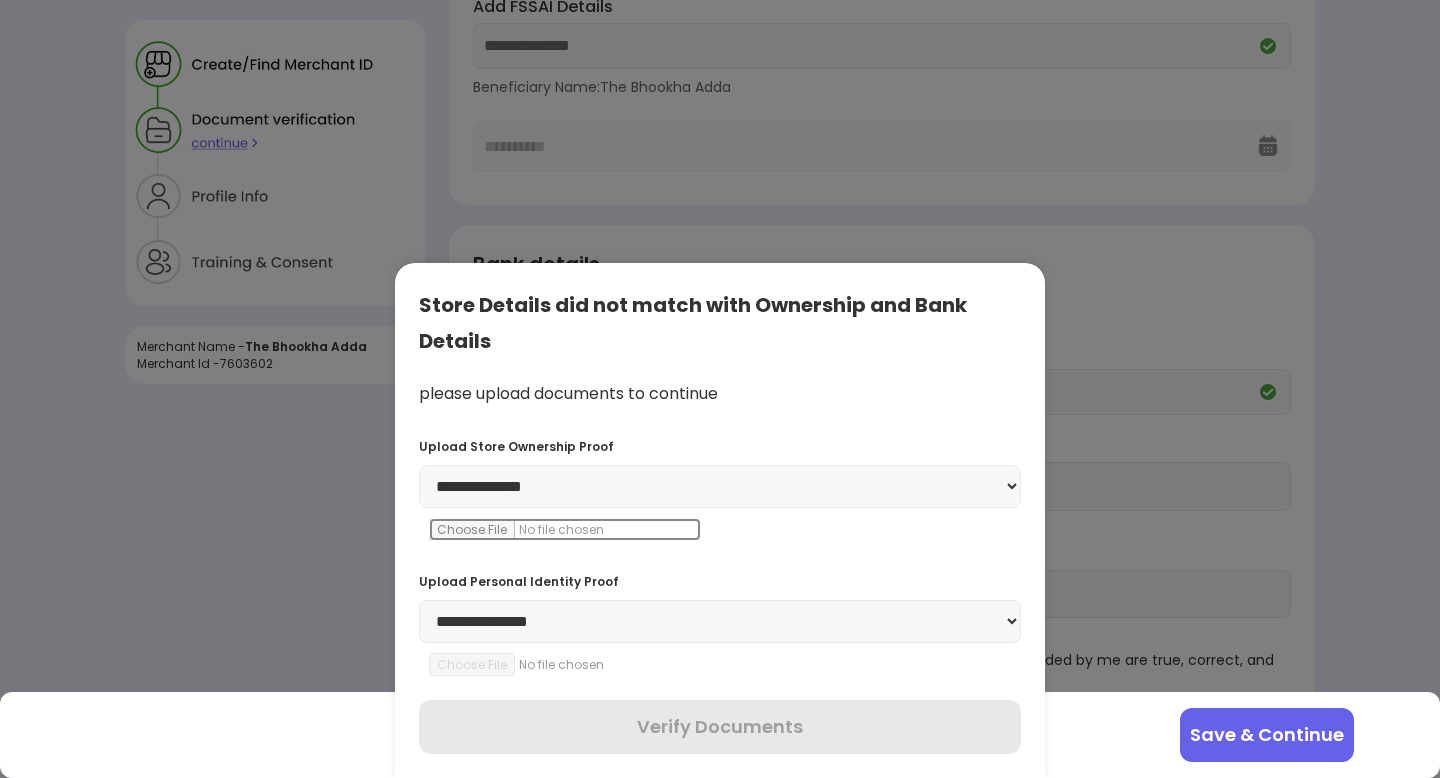 click at bounding box center (565, 529) 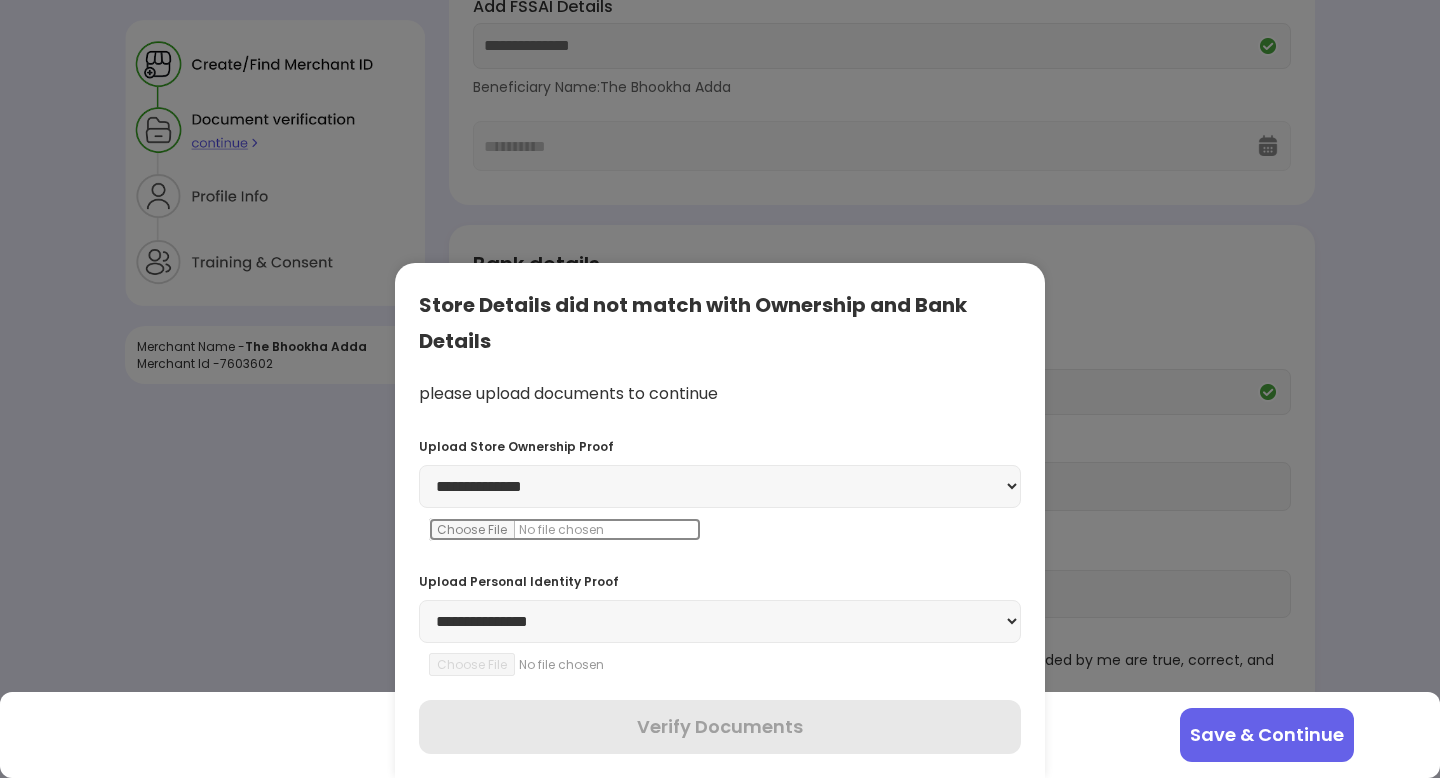 type on "**********" 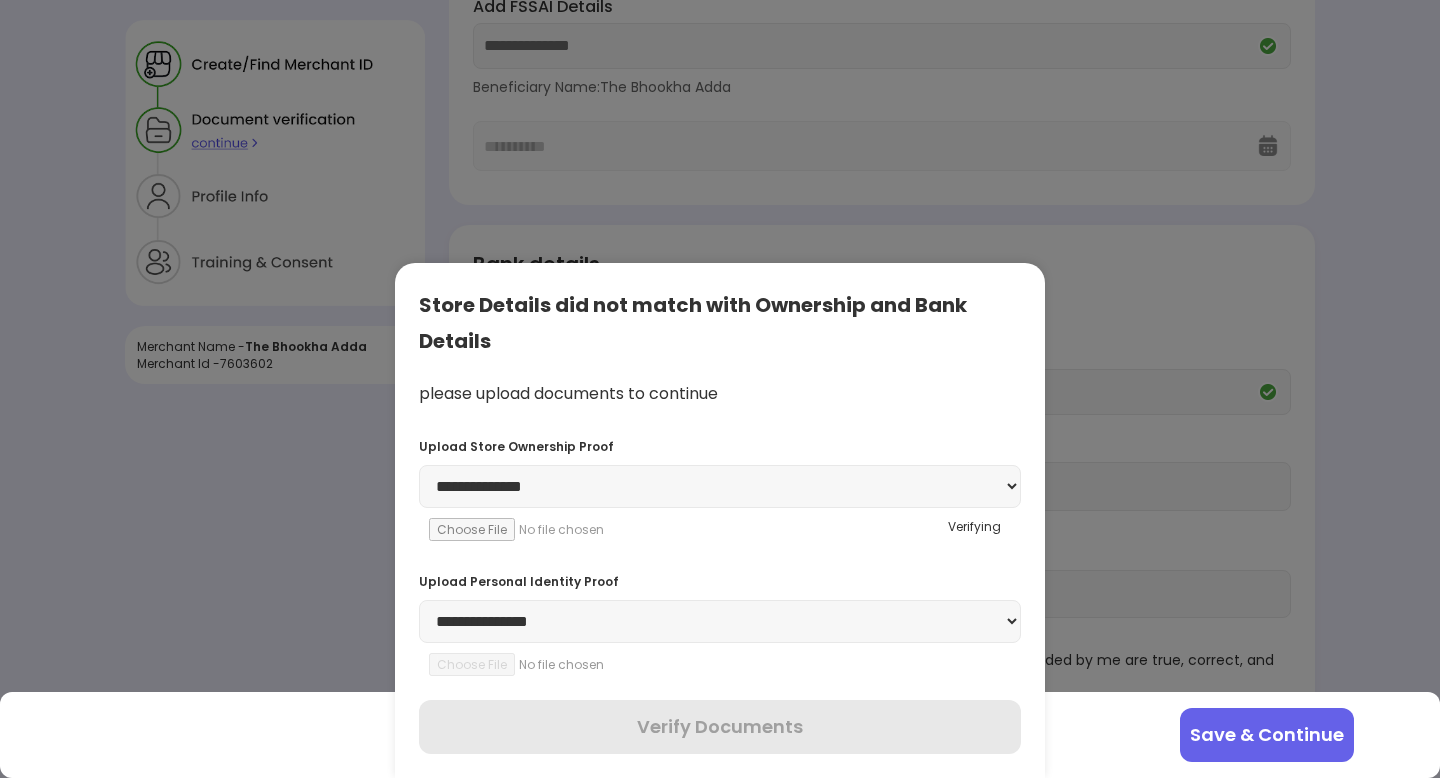 click on "**********" at bounding box center [720, 621] 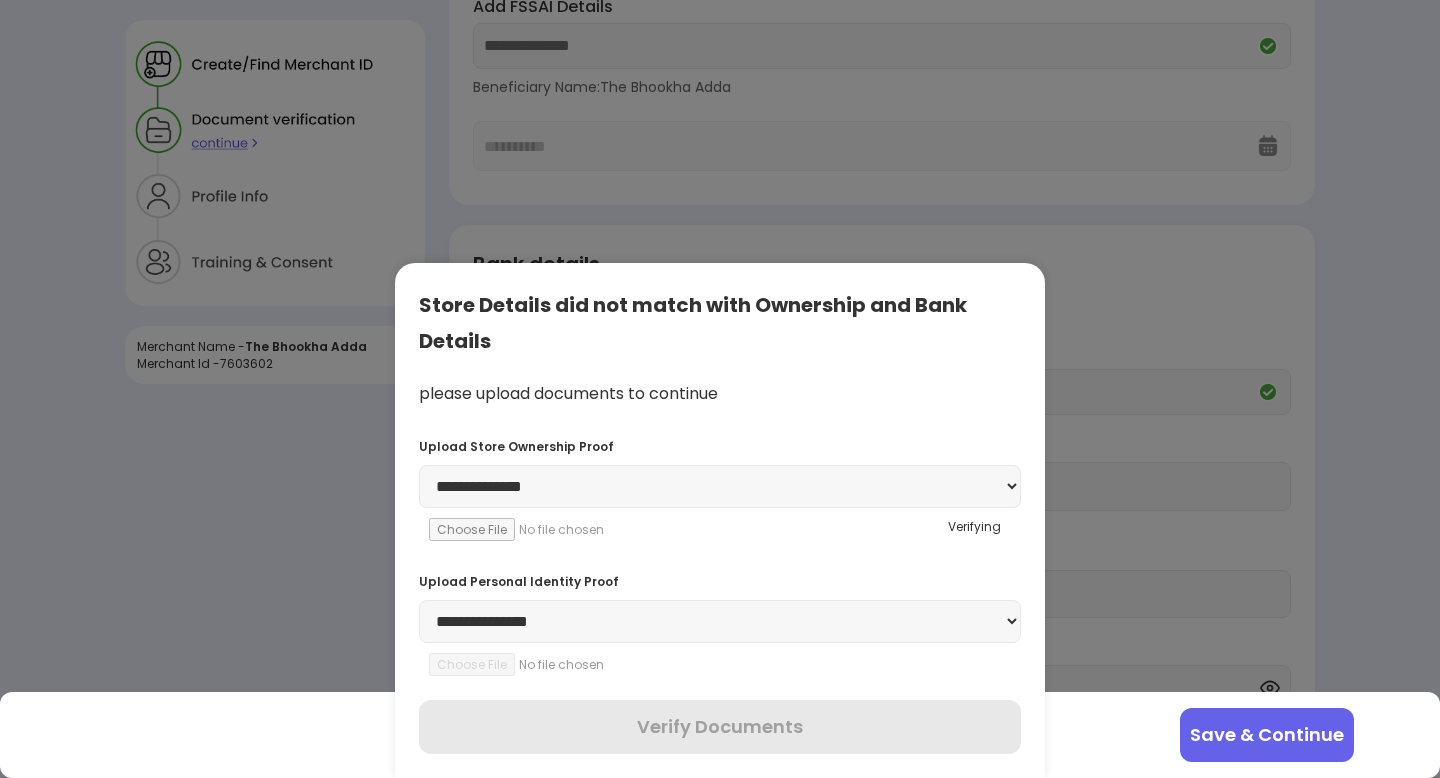 select on "********" 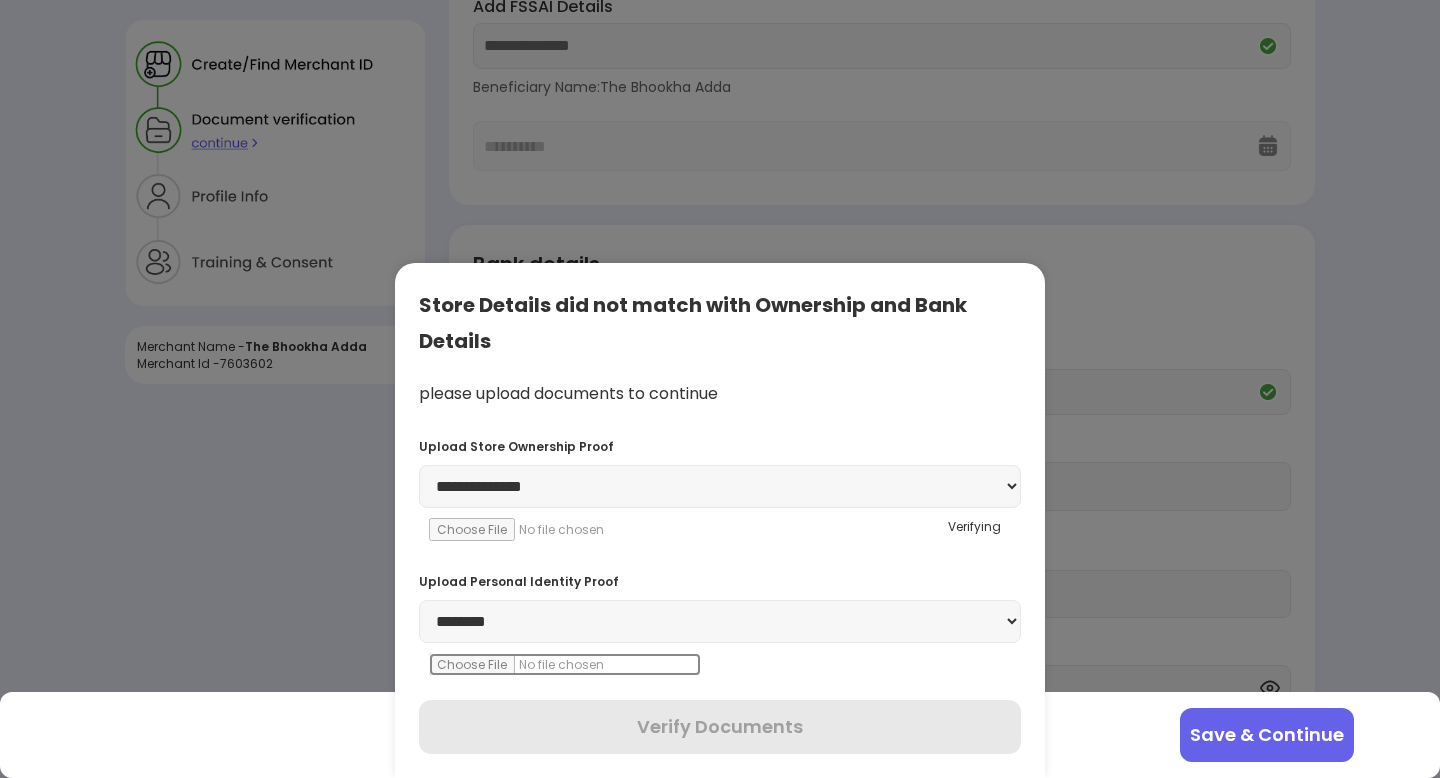 click at bounding box center (565, 664) 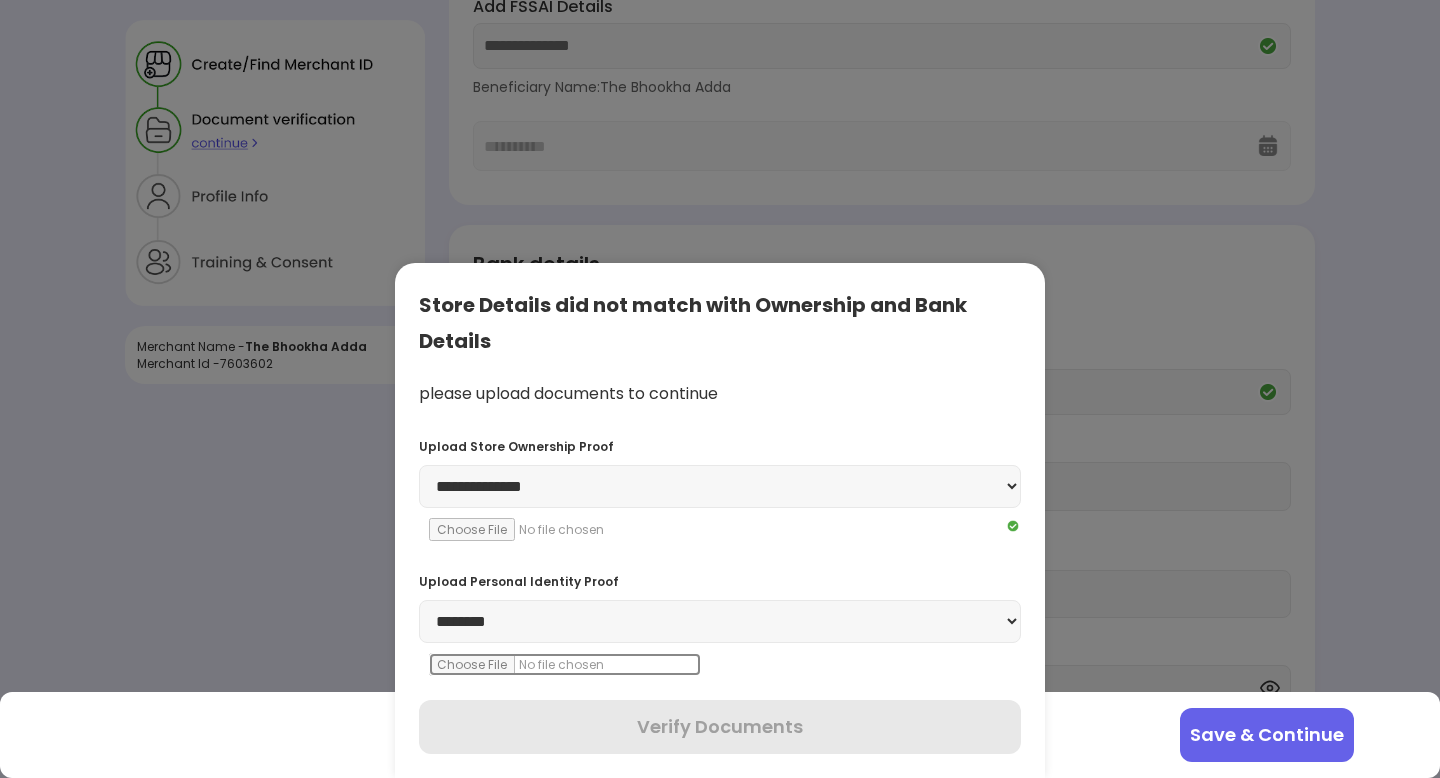 type on "**********" 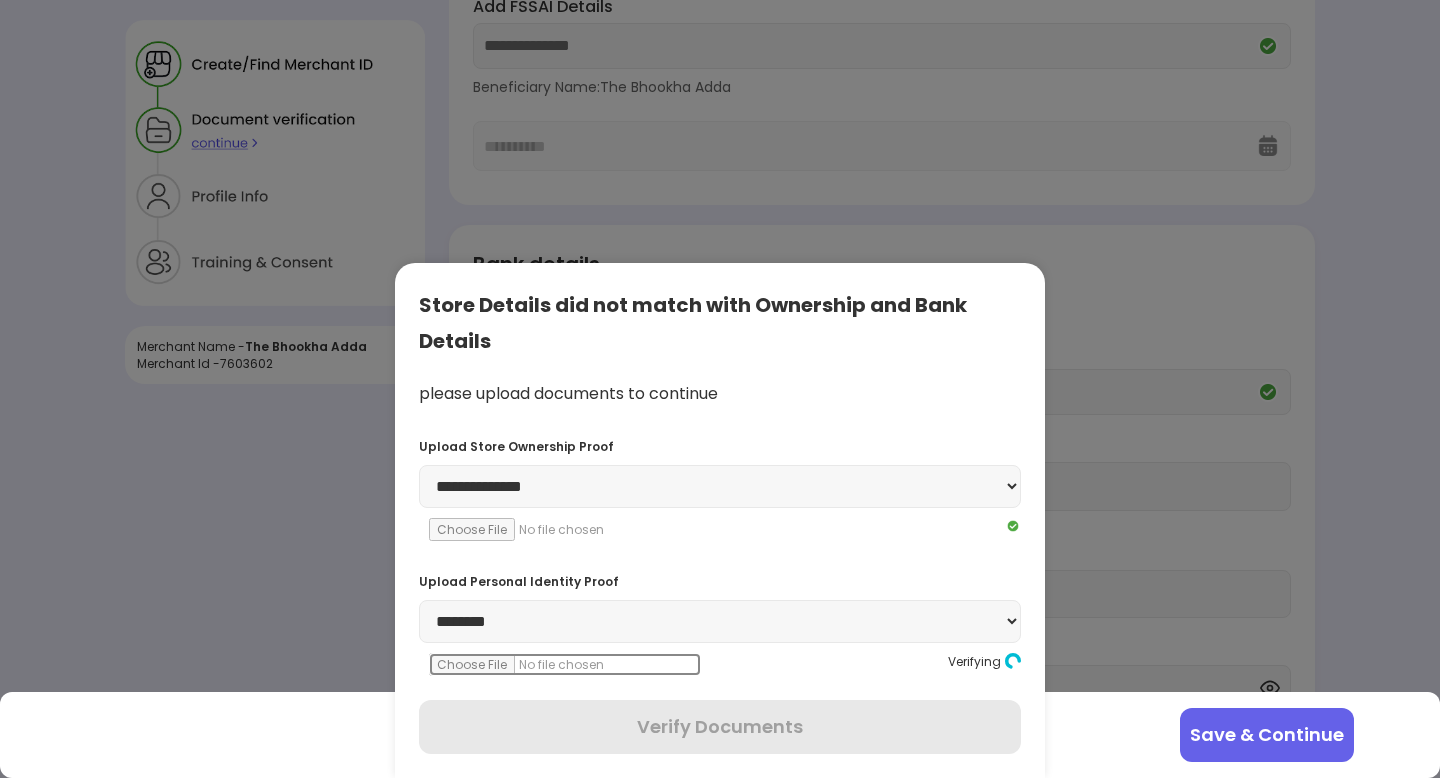 scroll, scrollTop: 416, scrollLeft: 0, axis: vertical 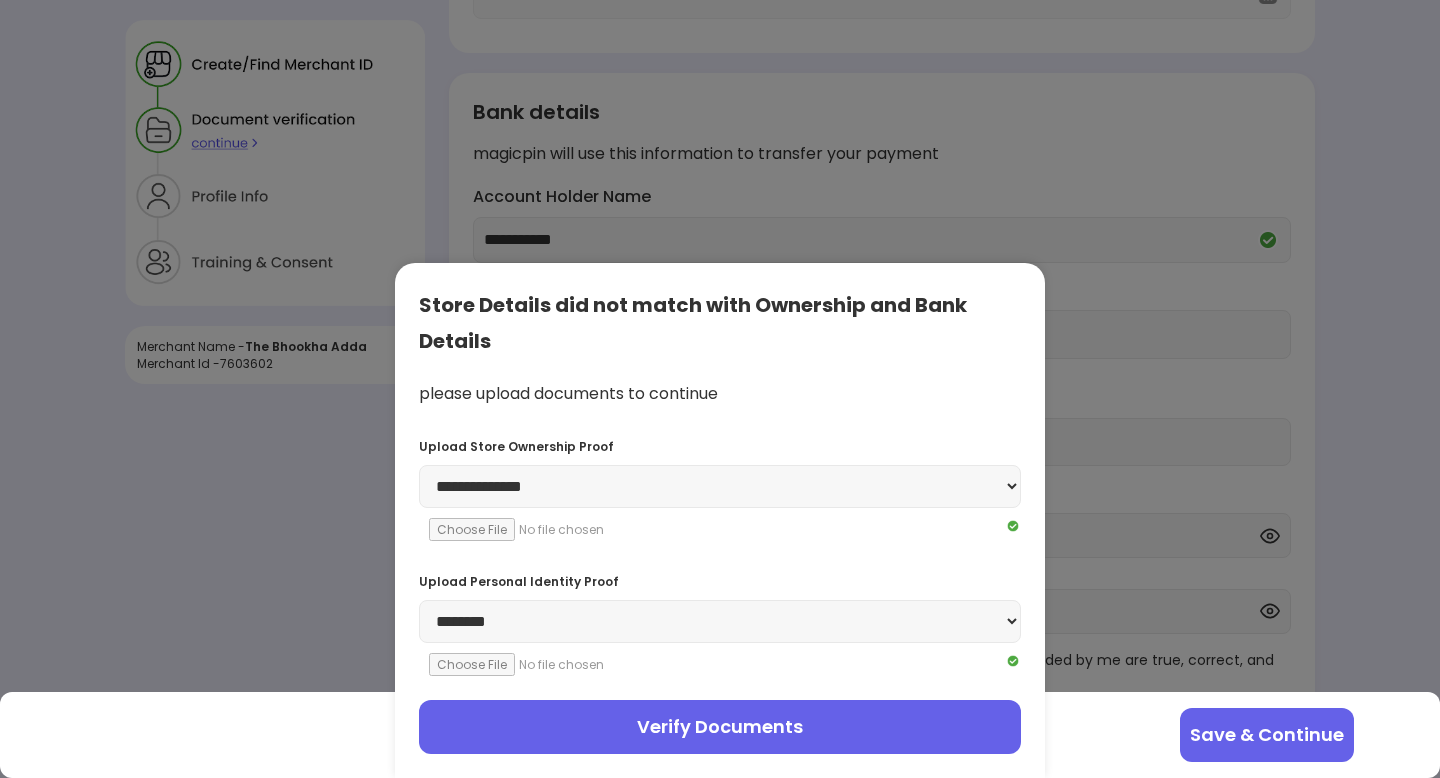 click on "Verify Documents" at bounding box center [720, 727] 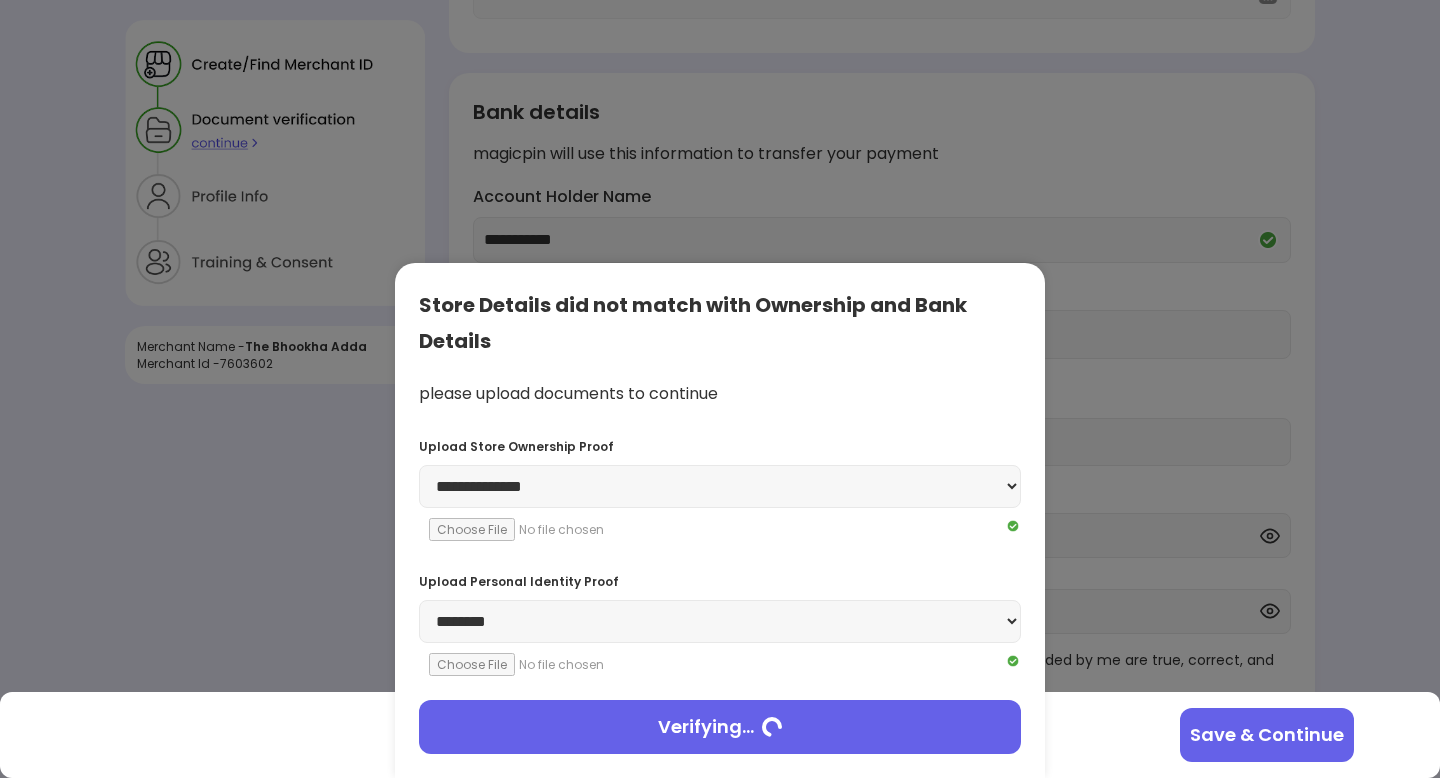 scroll, scrollTop: 7, scrollLeft: 0, axis: vertical 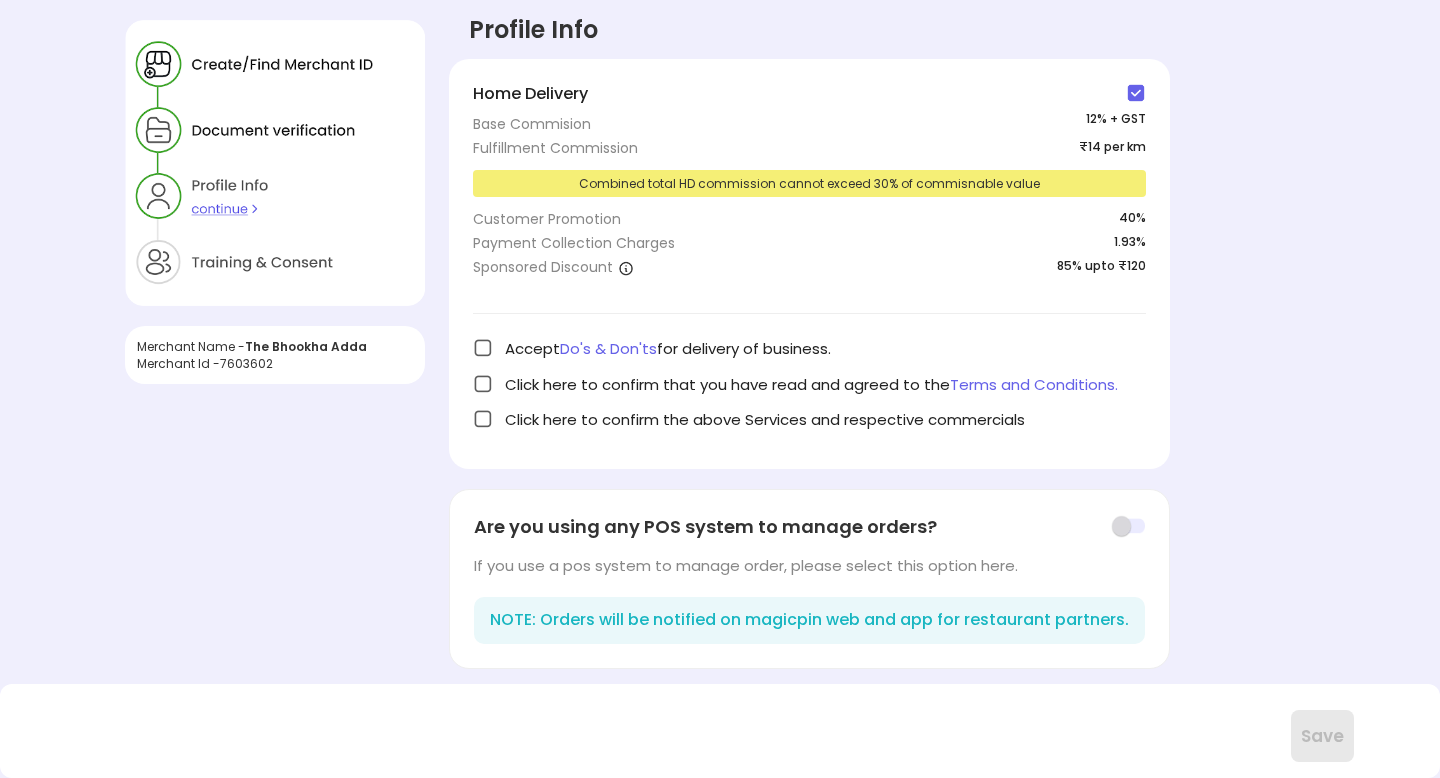 click at bounding box center (483, 348) 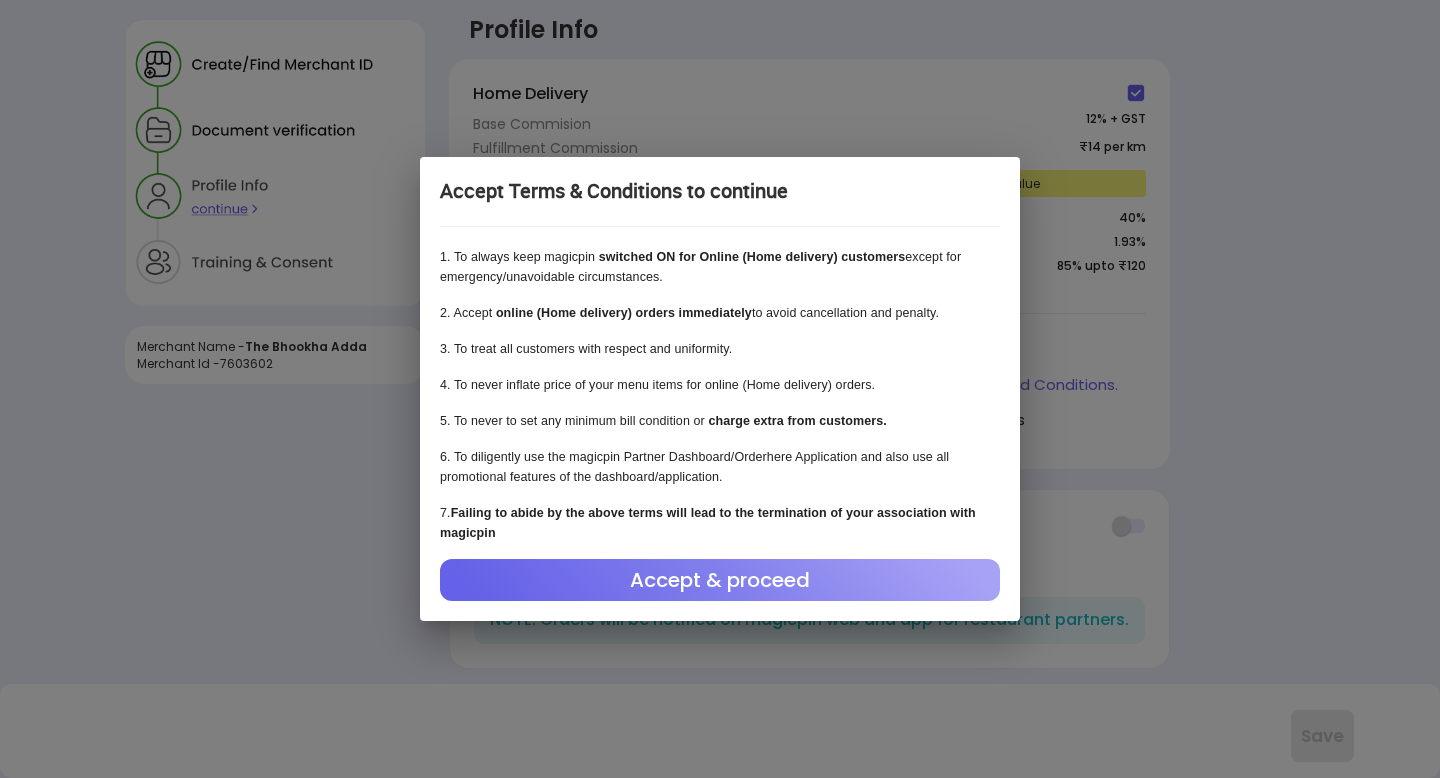 click on "Accept & proceed" at bounding box center [720, 580] 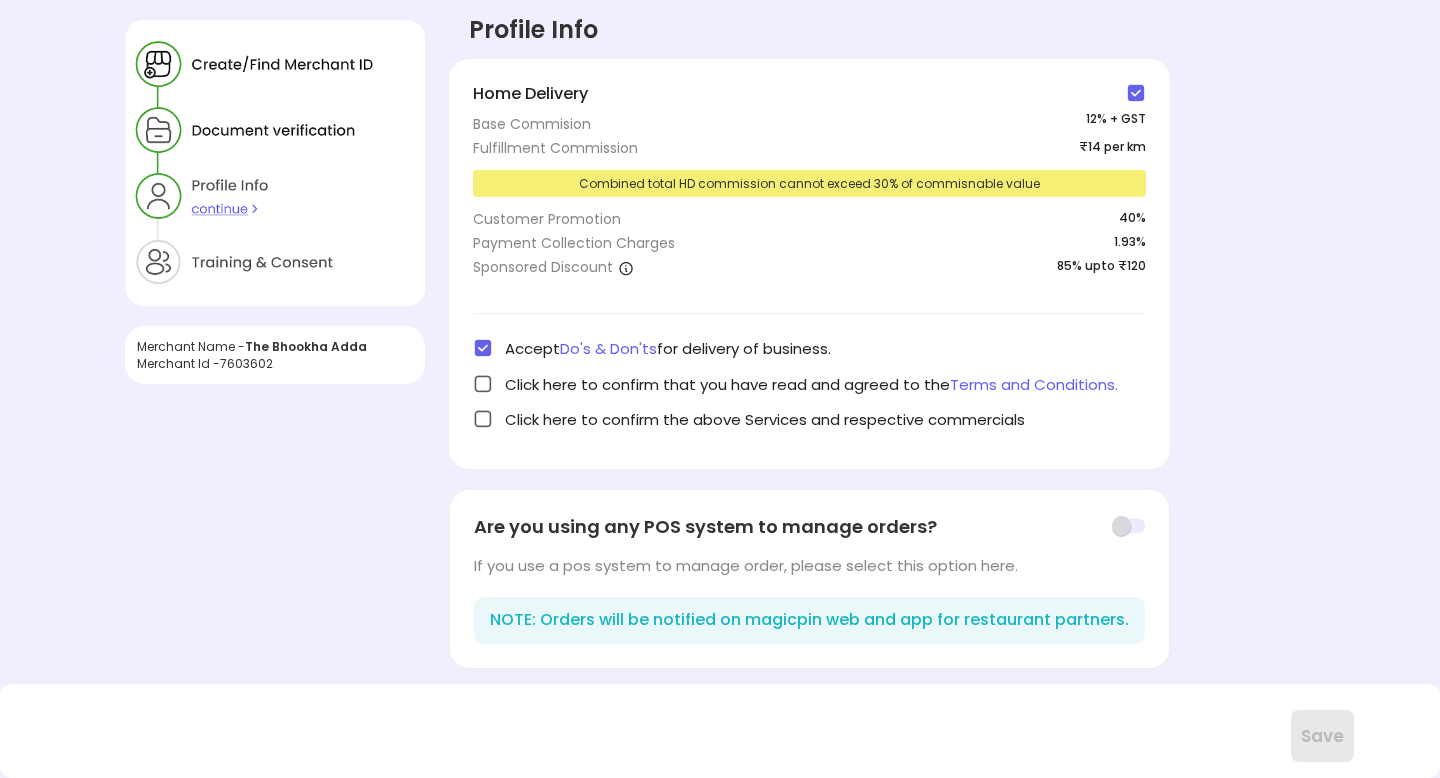 click at bounding box center [483, 384] 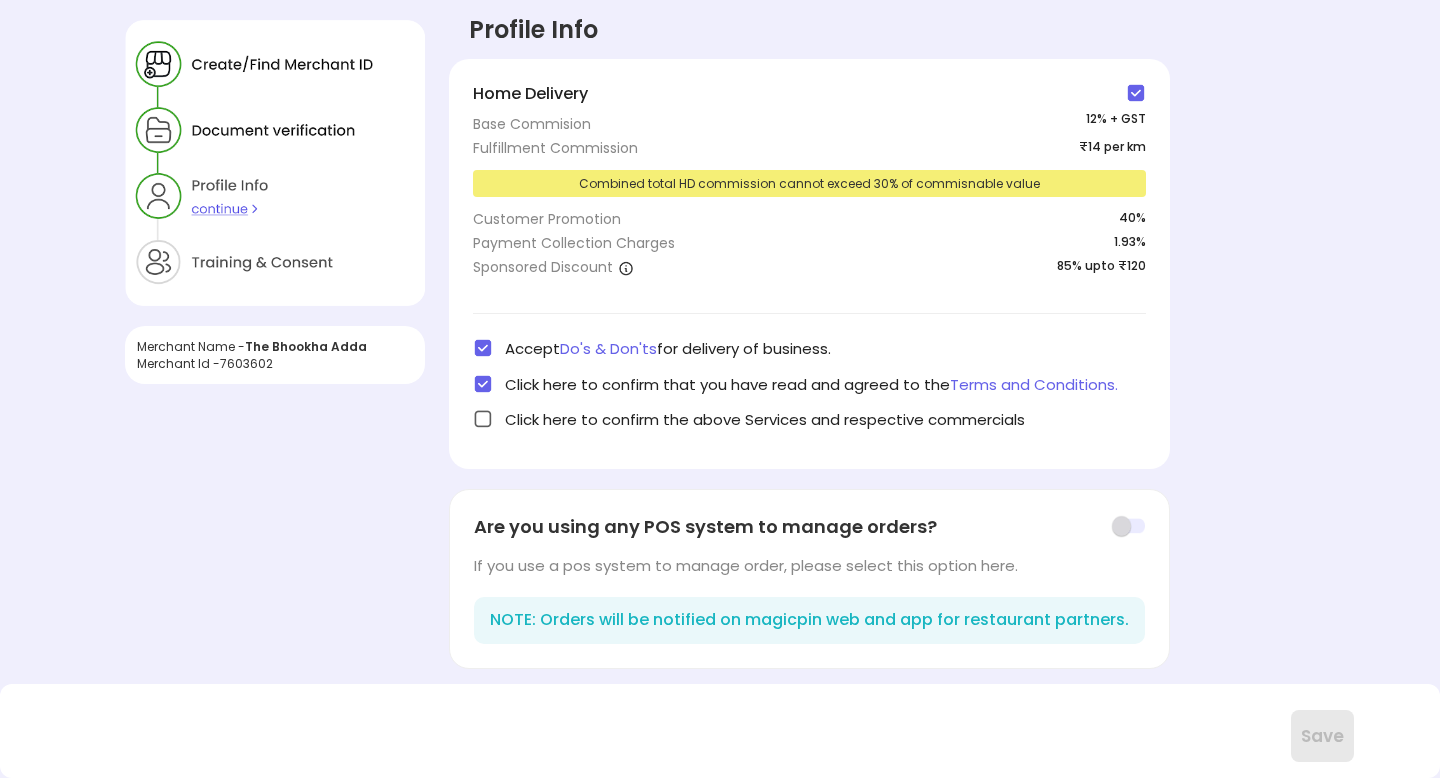 click at bounding box center (483, 419) 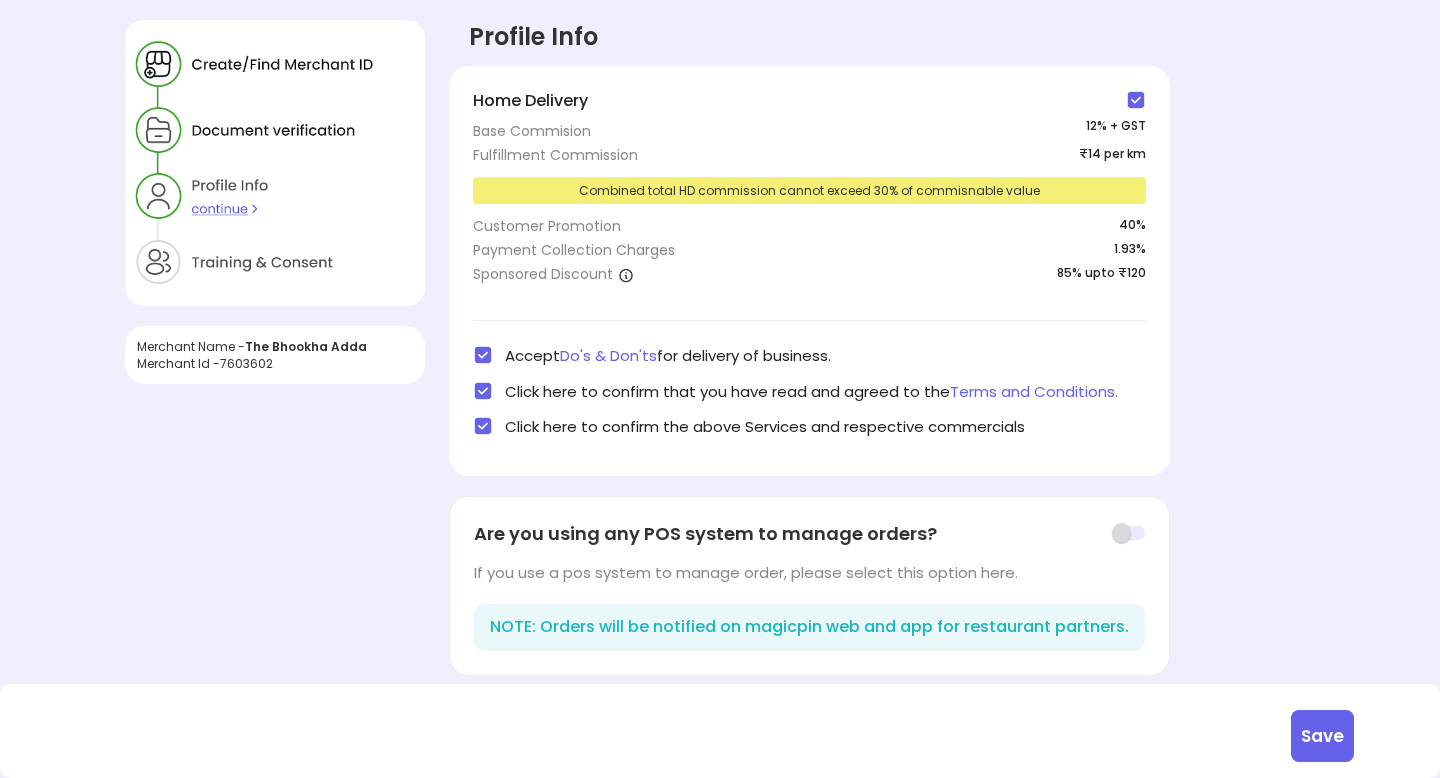 scroll, scrollTop: 7, scrollLeft: 0, axis: vertical 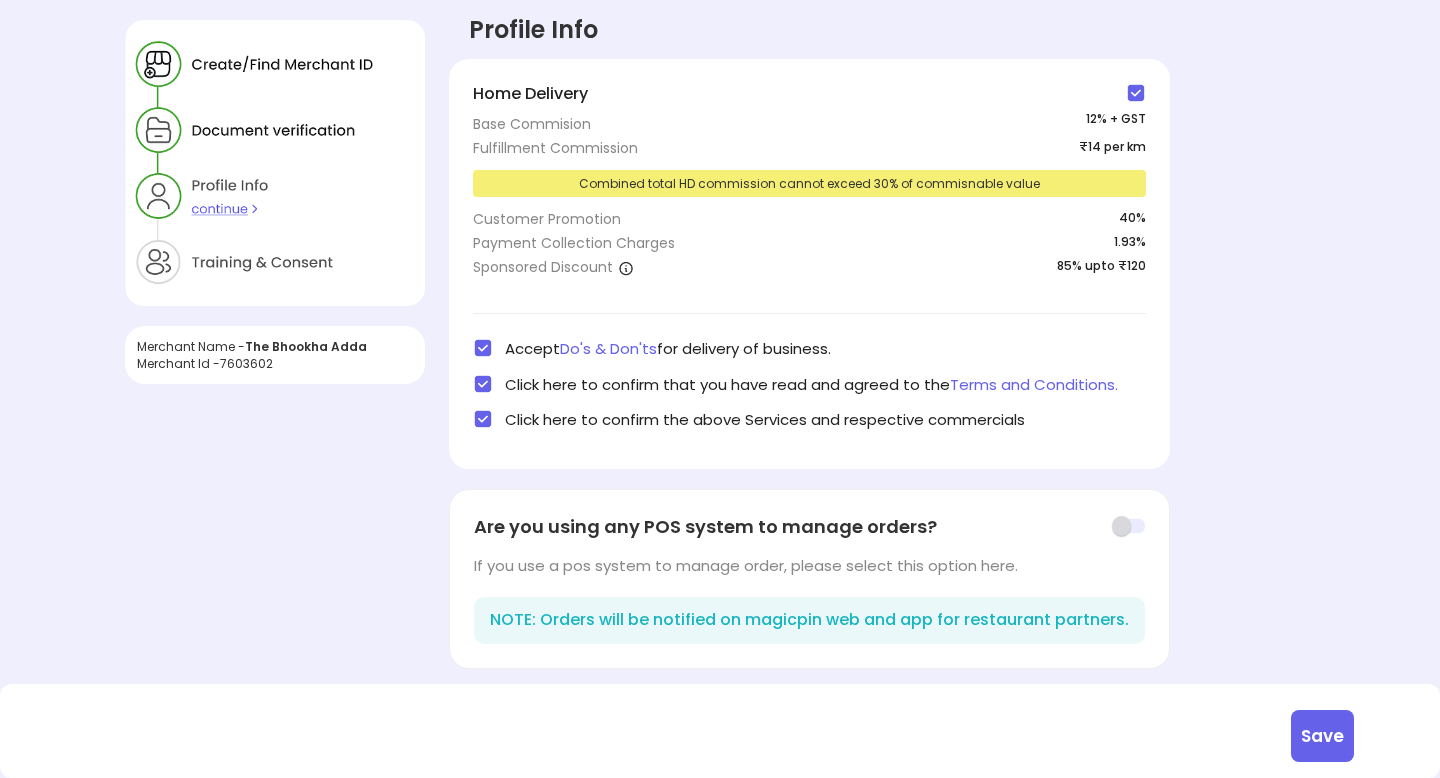 click on "Save" at bounding box center (1322, 736) 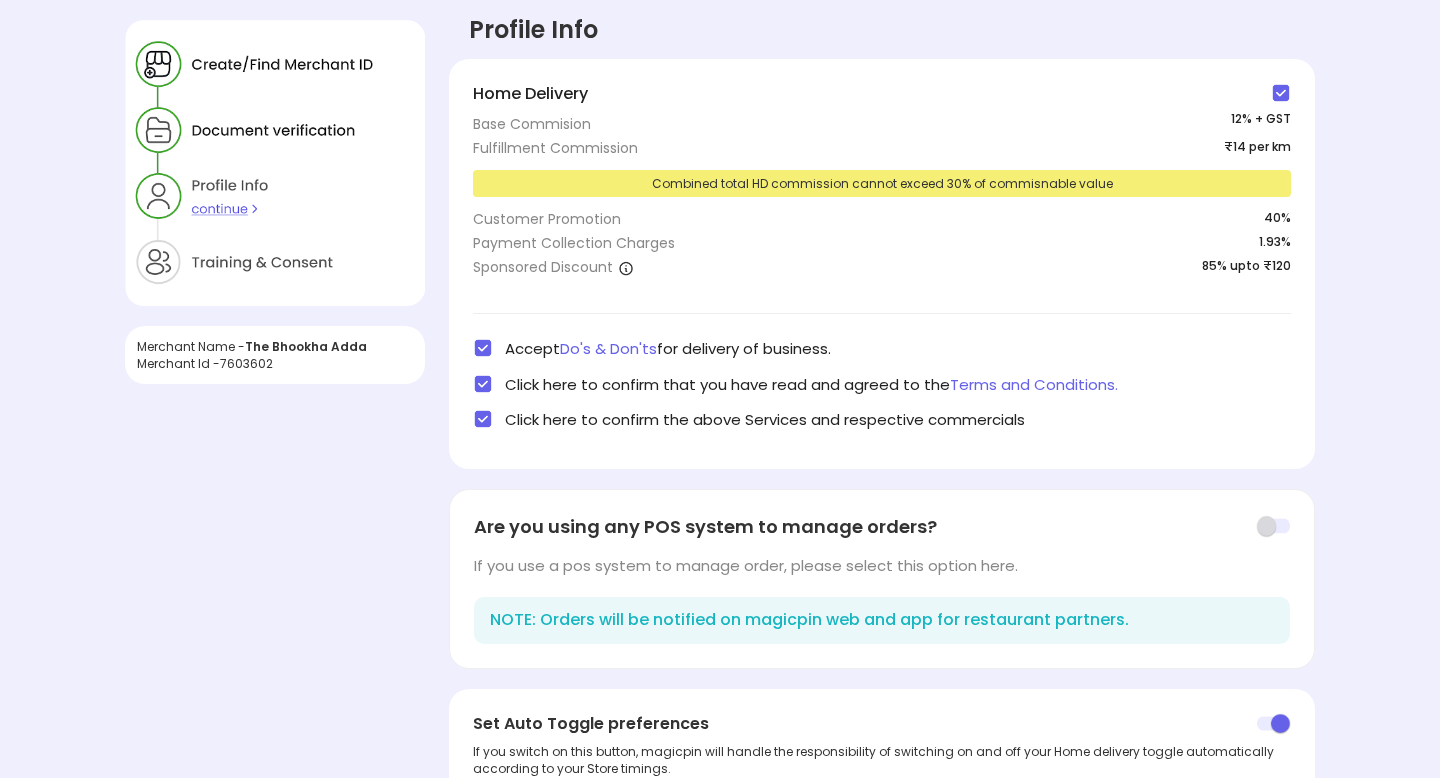 scroll, scrollTop: 165, scrollLeft: 0, axis: vertical 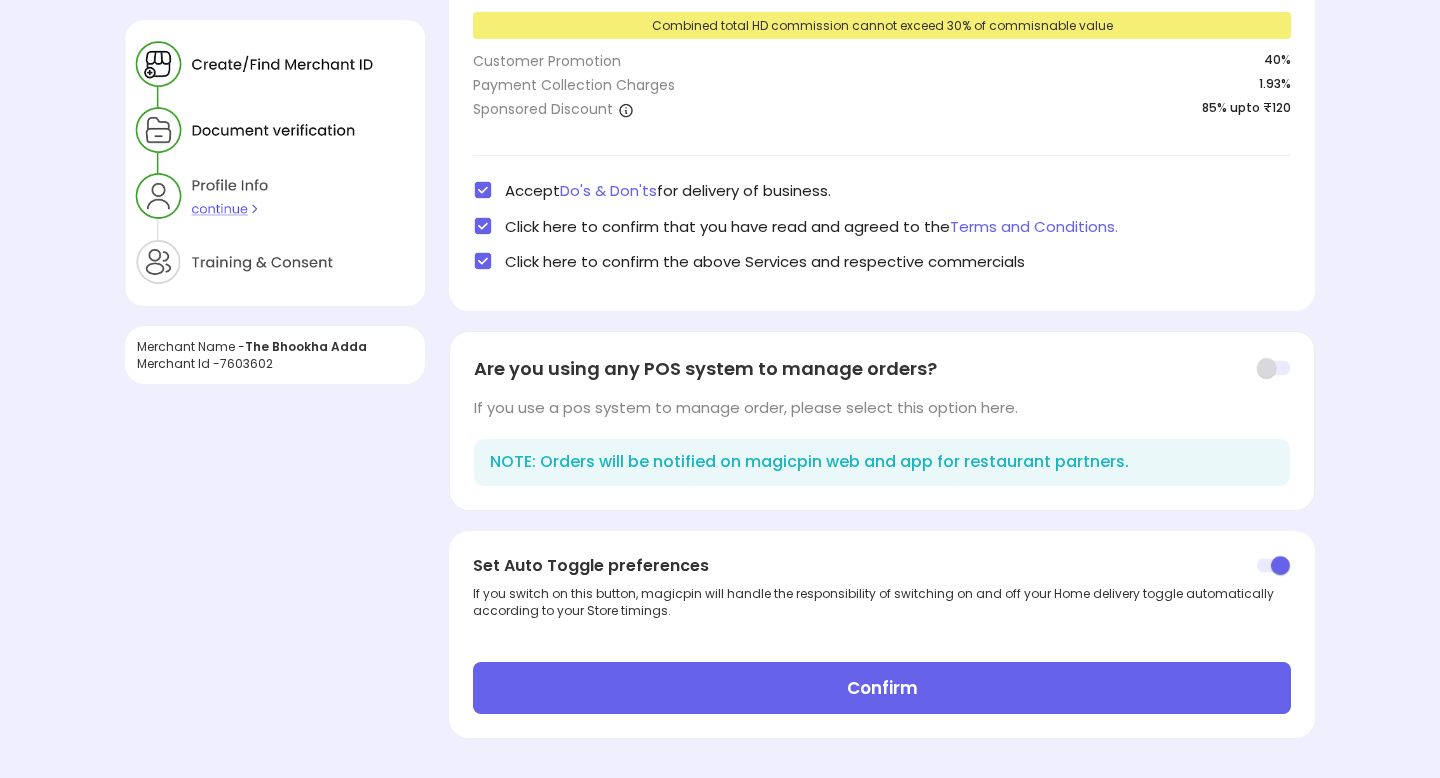 click on "If you switch on this button, magicpin will handle the responsibility of switching on and off your Home delivery toggle automatically according to your Store timings." at bounding box center [882, 602] 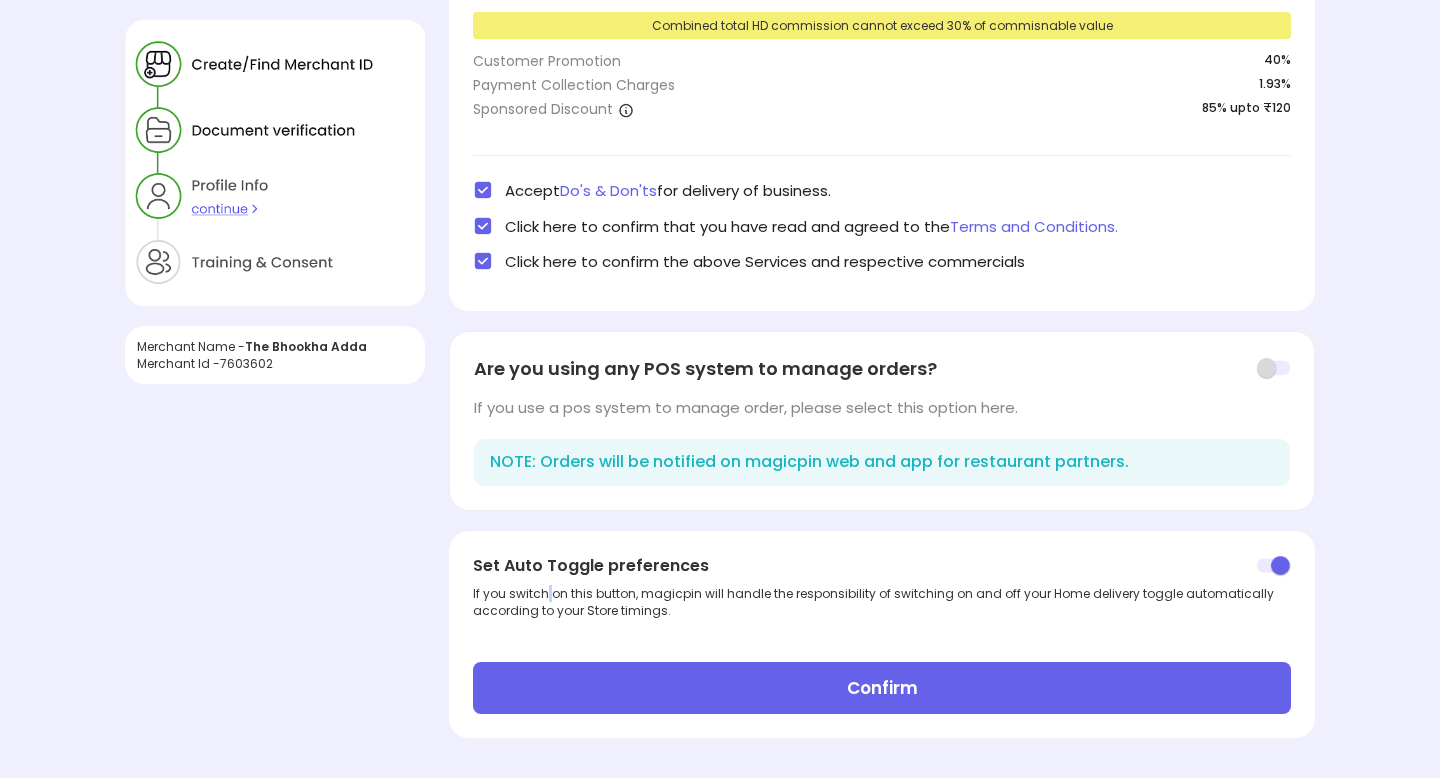 click on "If you switch on this button, magicpin will handle the responsibility of switching on and off your Home delivery toggle automatically according to your Store timings." at bounding box center [882, 602] 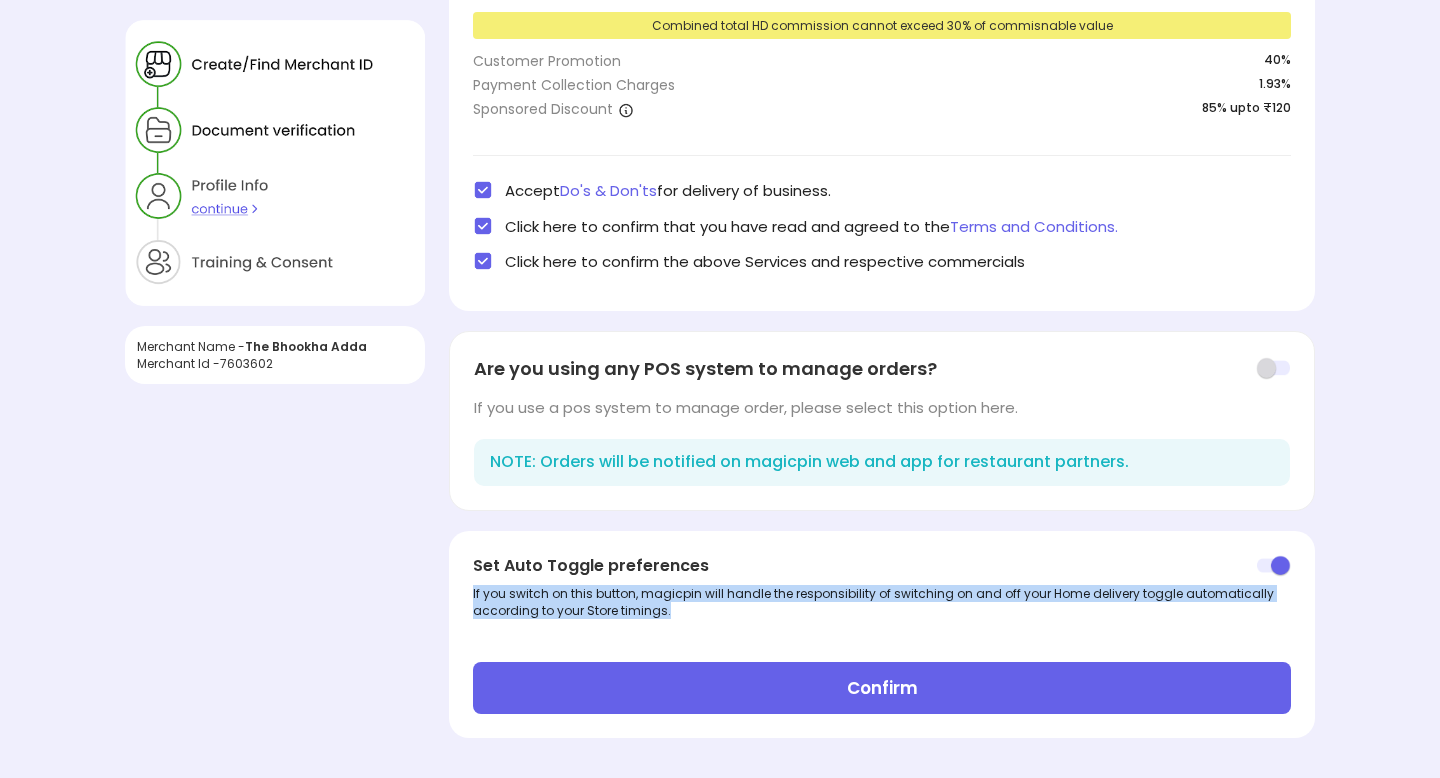 click on "If you switch on this button, magicpin will handle the responsibility of switching on and off your Home delivery toggle automatically according to your Store timings." at bounding box center [882, 602] 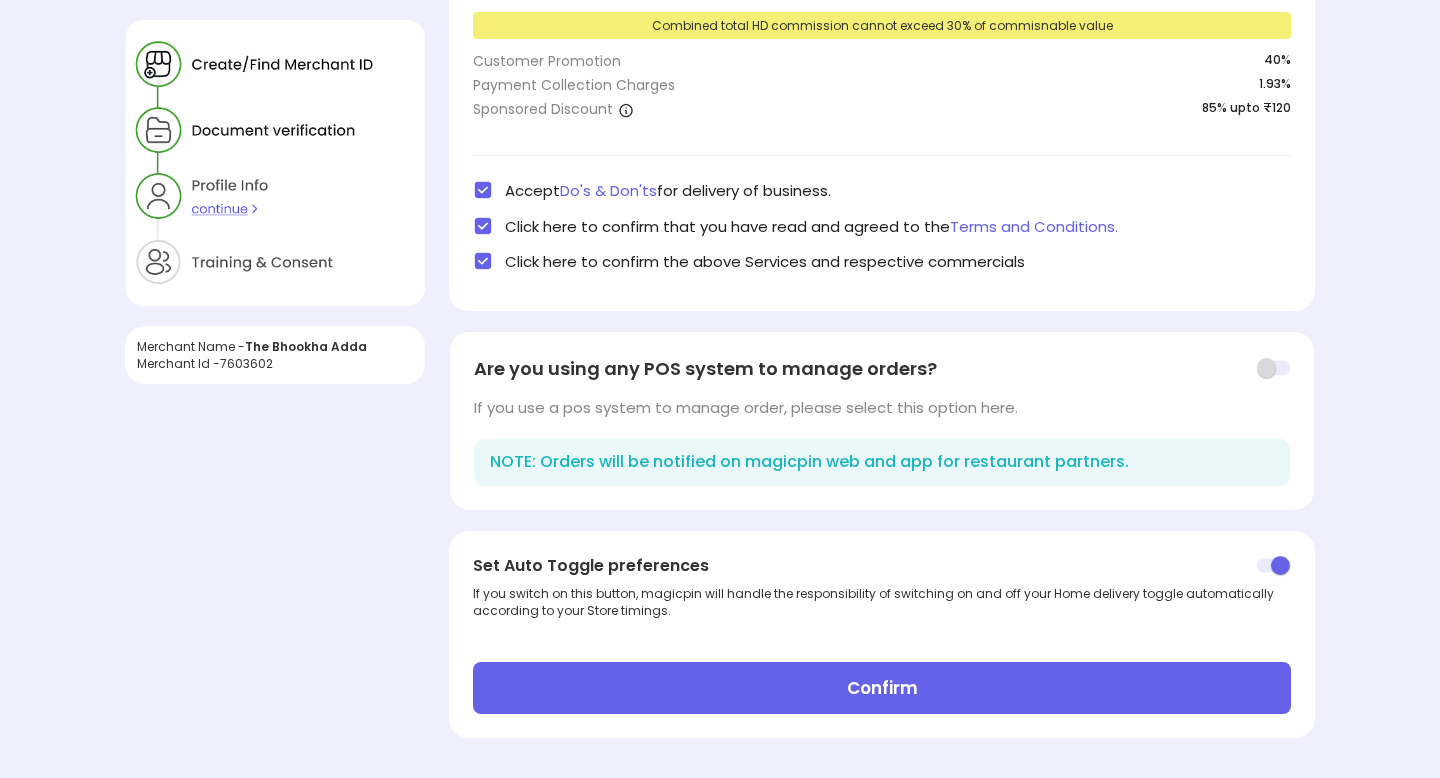 click at bounding box center (1274, 566) 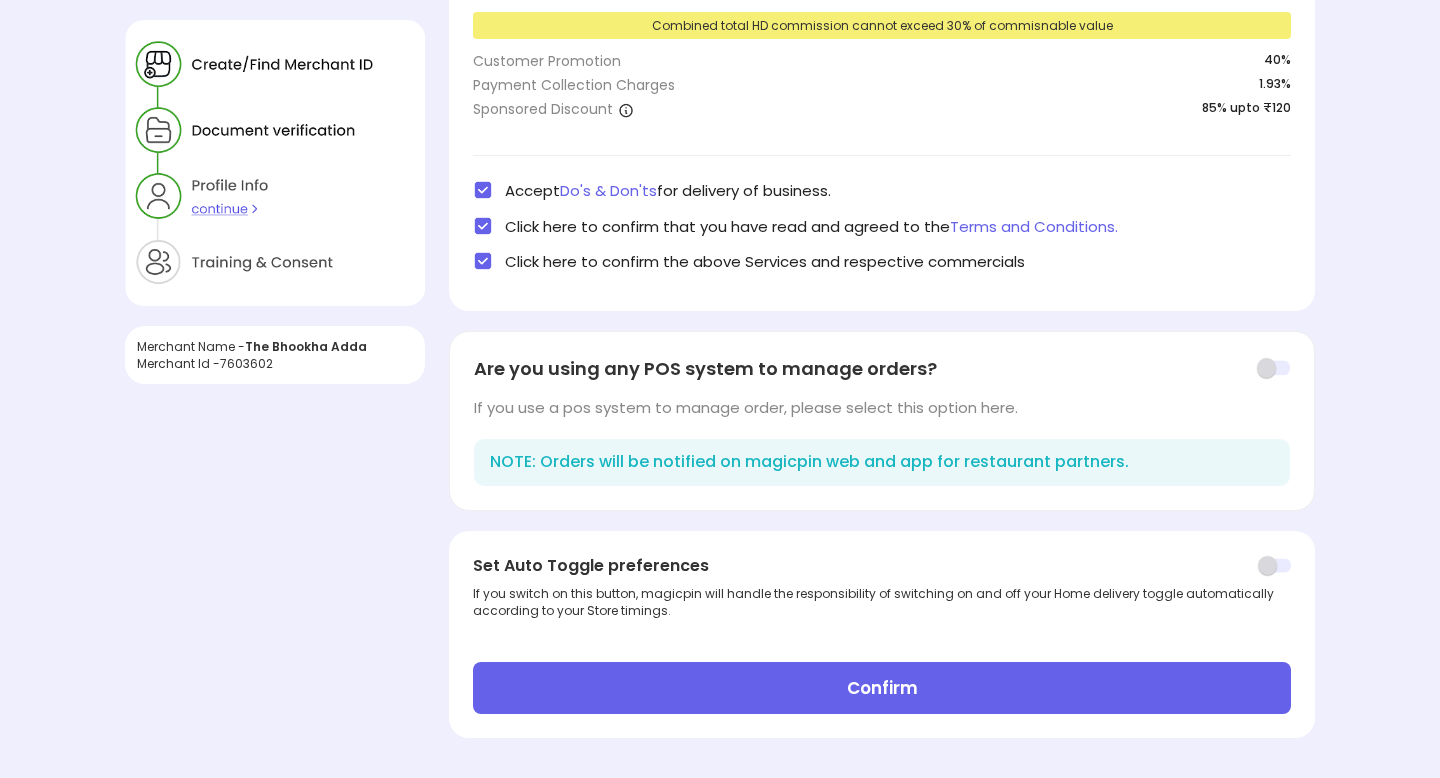 click on "Confirm" at bounding box center (882, 688) 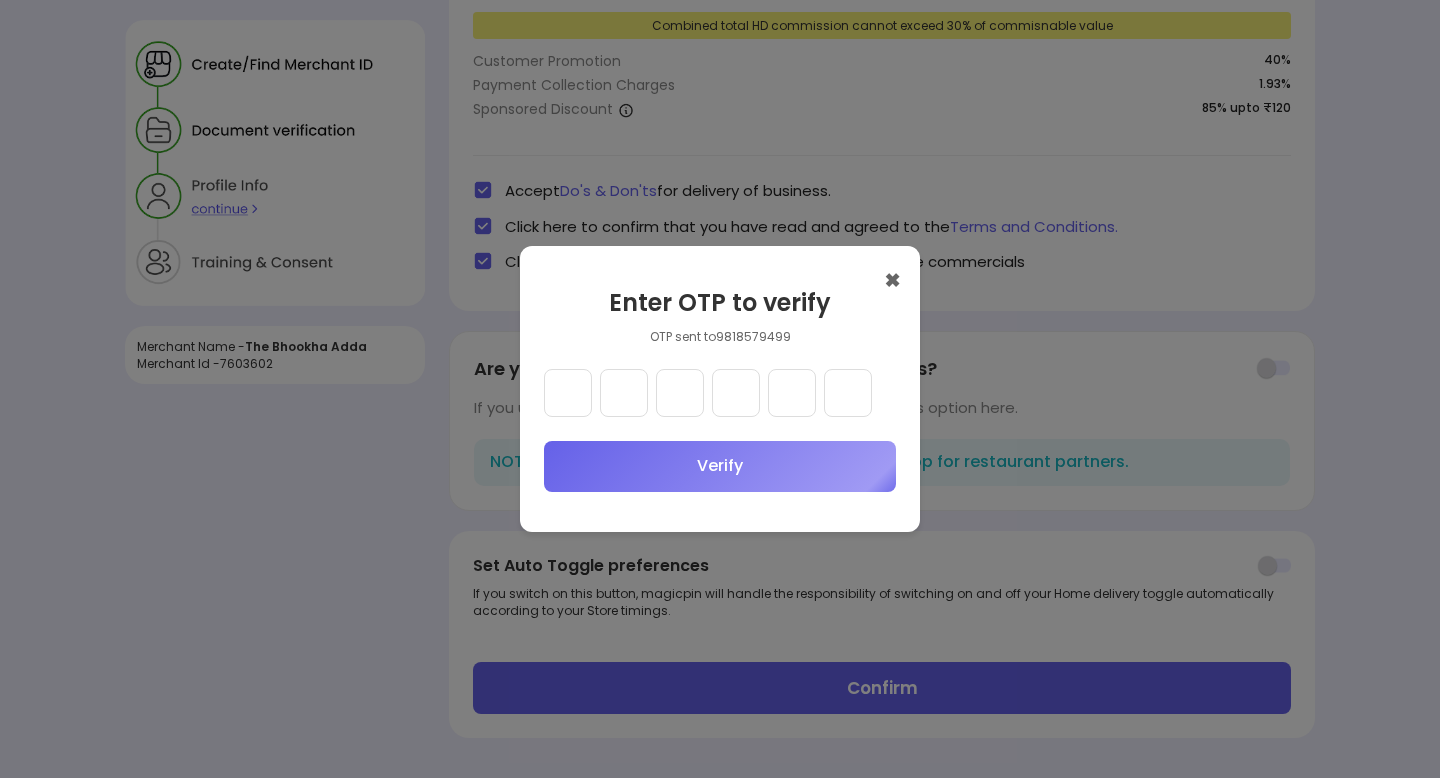 click at bounding box center (568, 393) 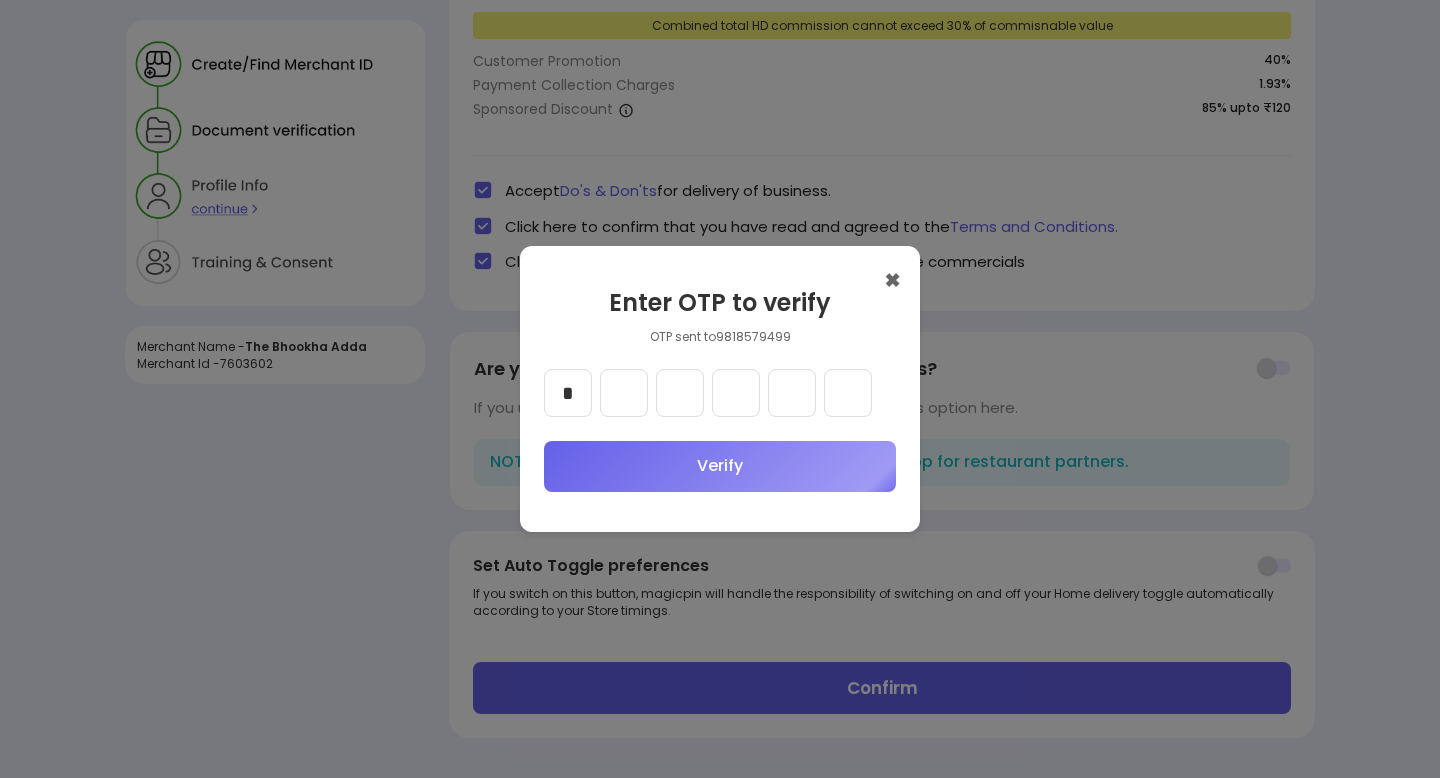 type on "*" 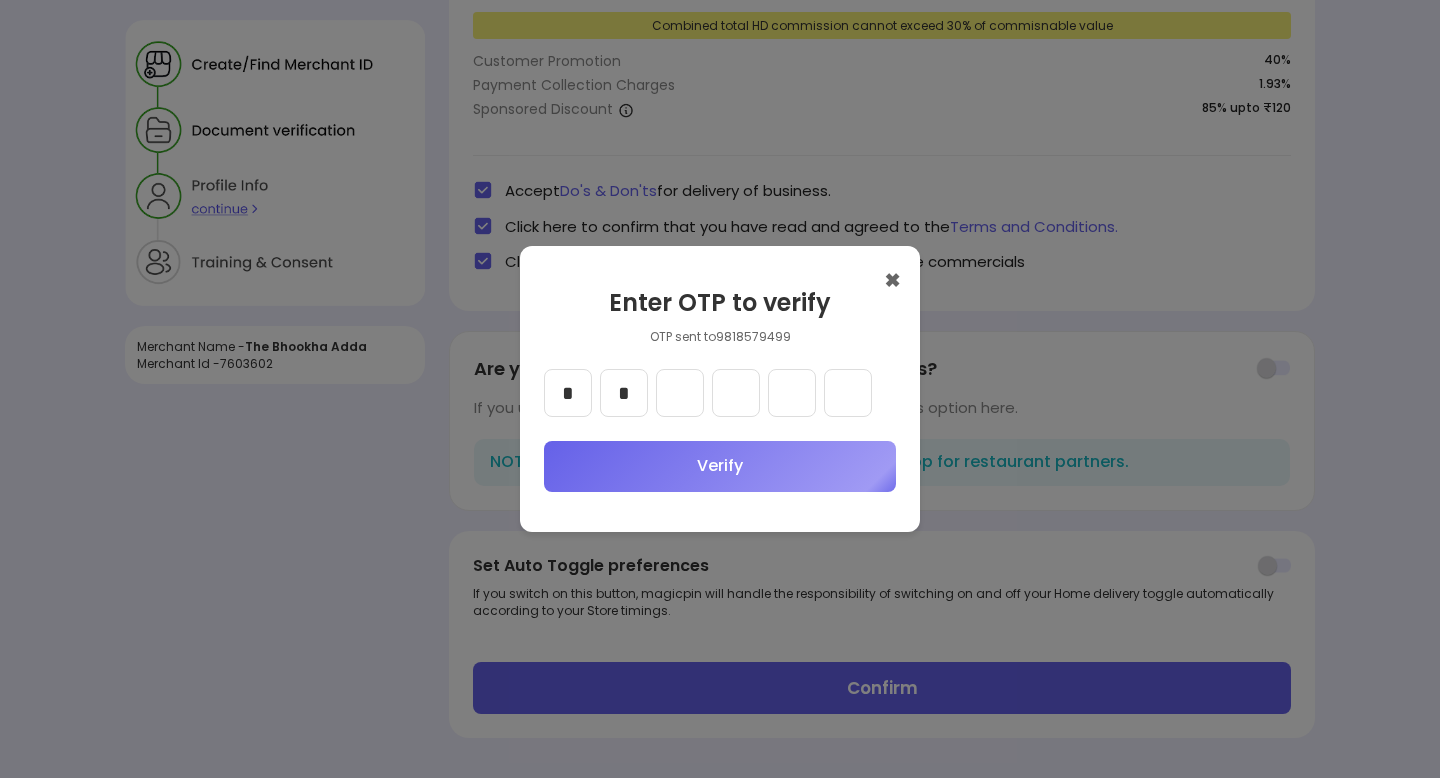 type on "*" 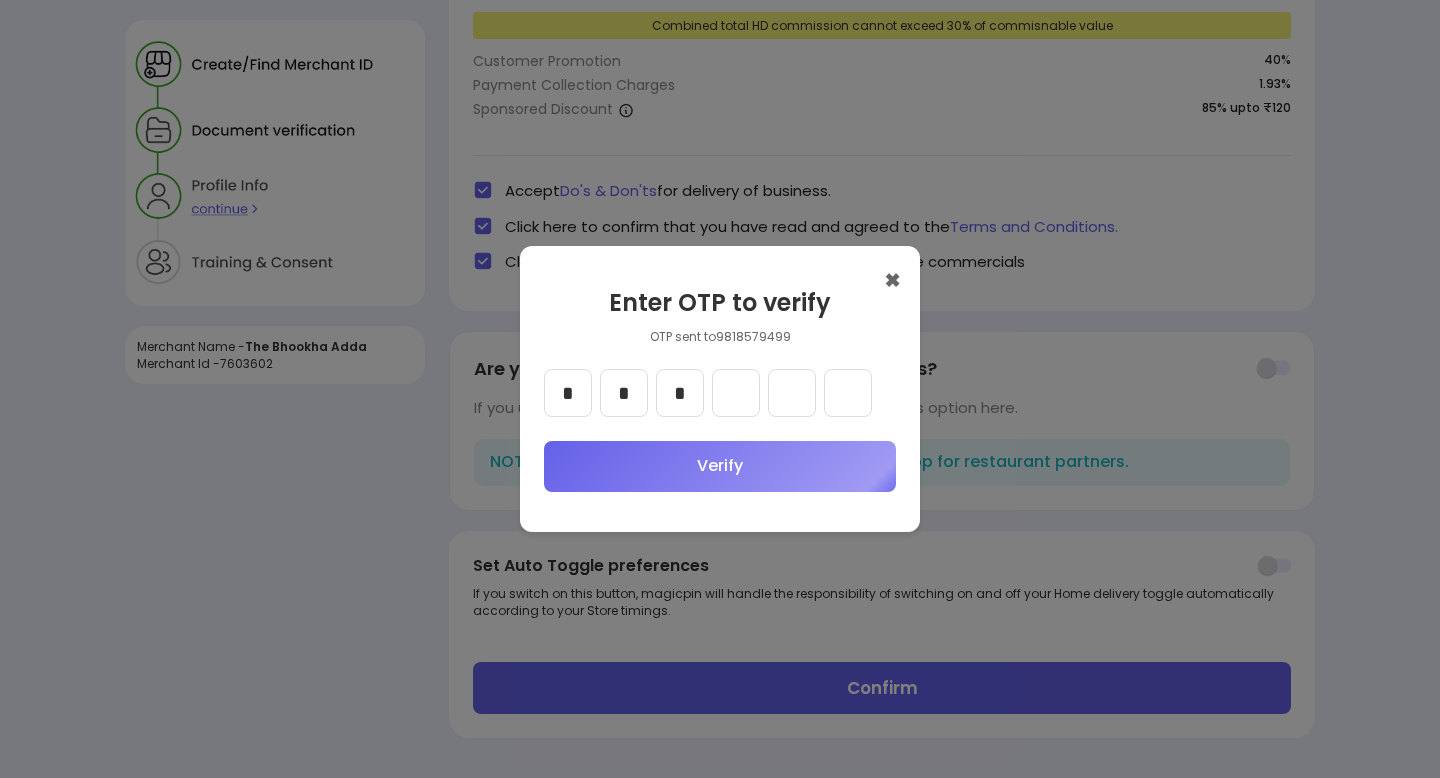 type on "*" 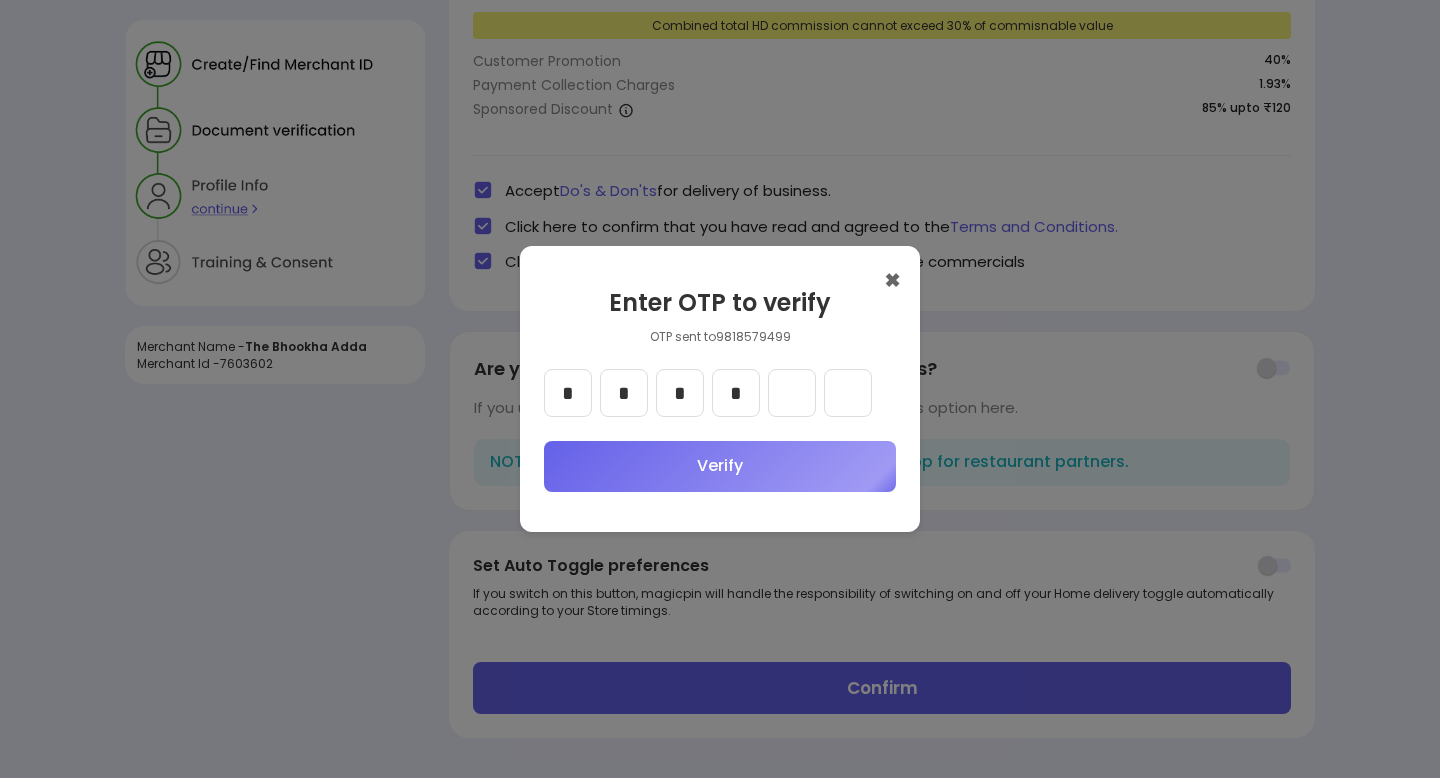 type on "*" 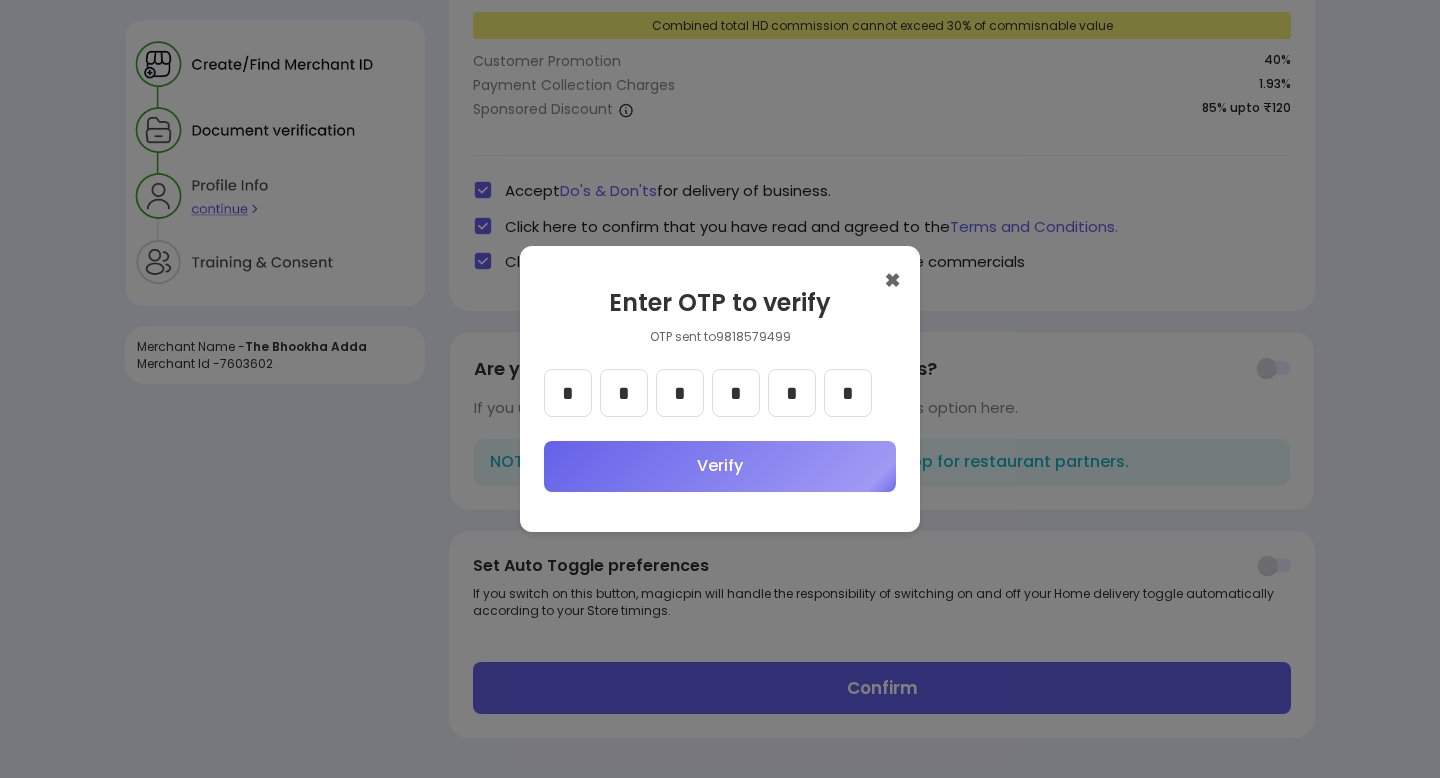 type on "*" 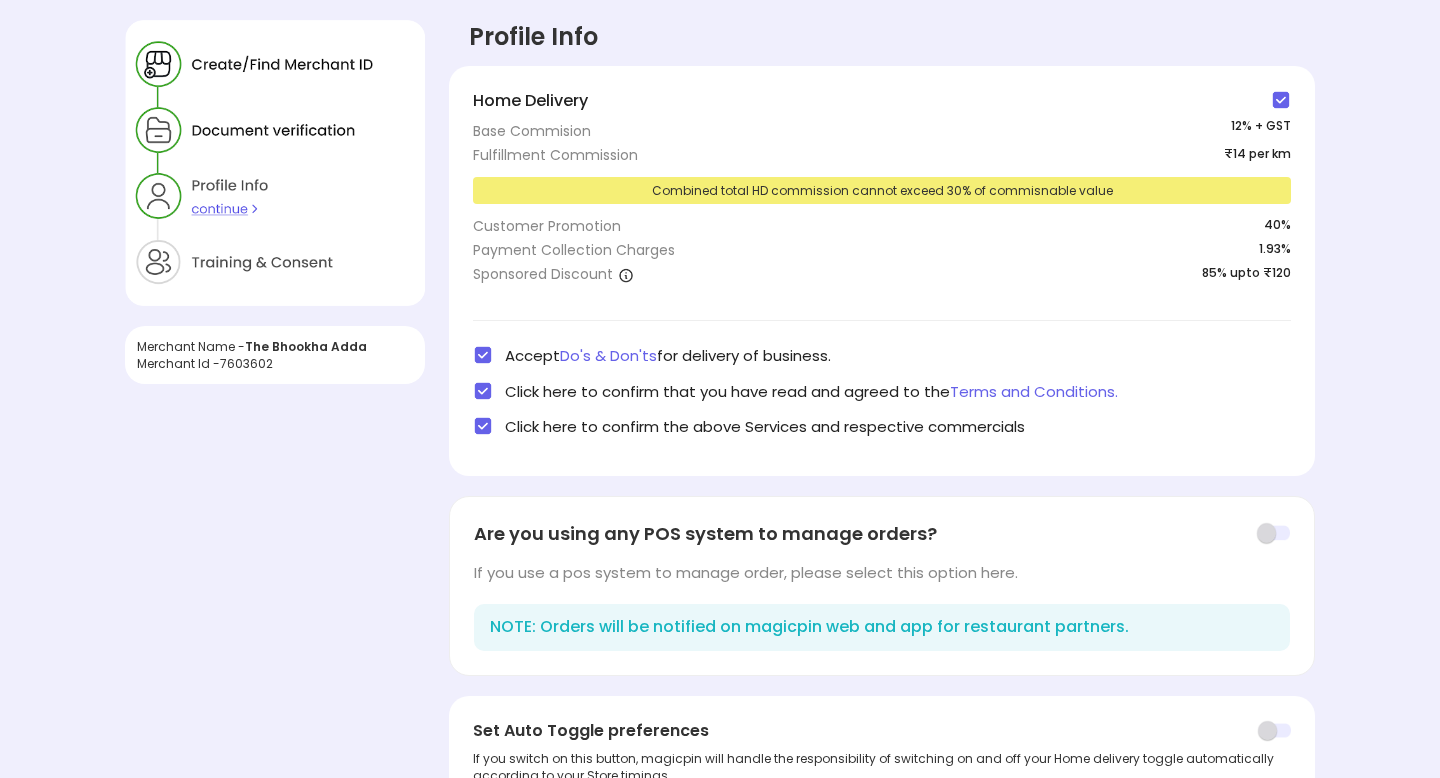 scroll, scrollTop: 165, scrollLeft: 0, axis: vertical 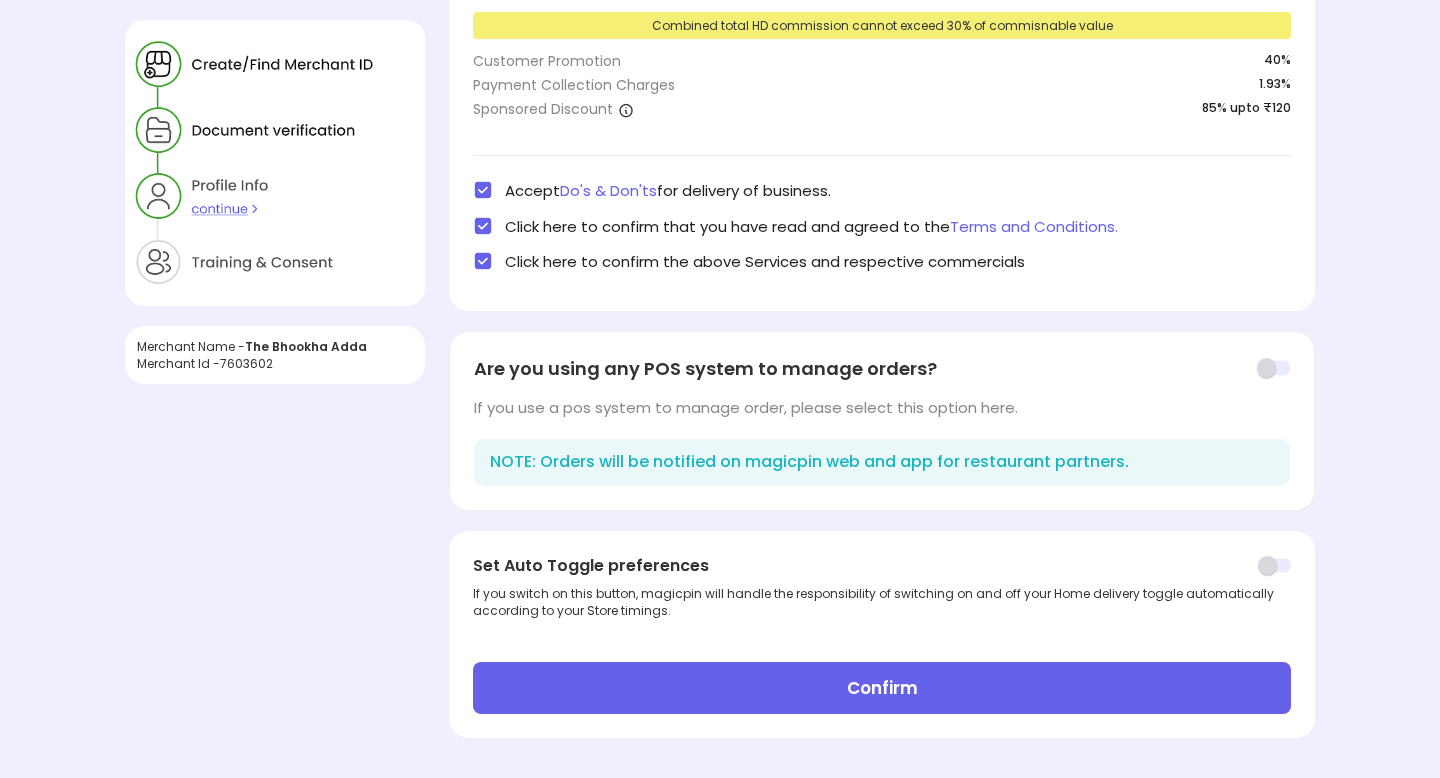 click on "Confirm" at bounding box center [882, 688] 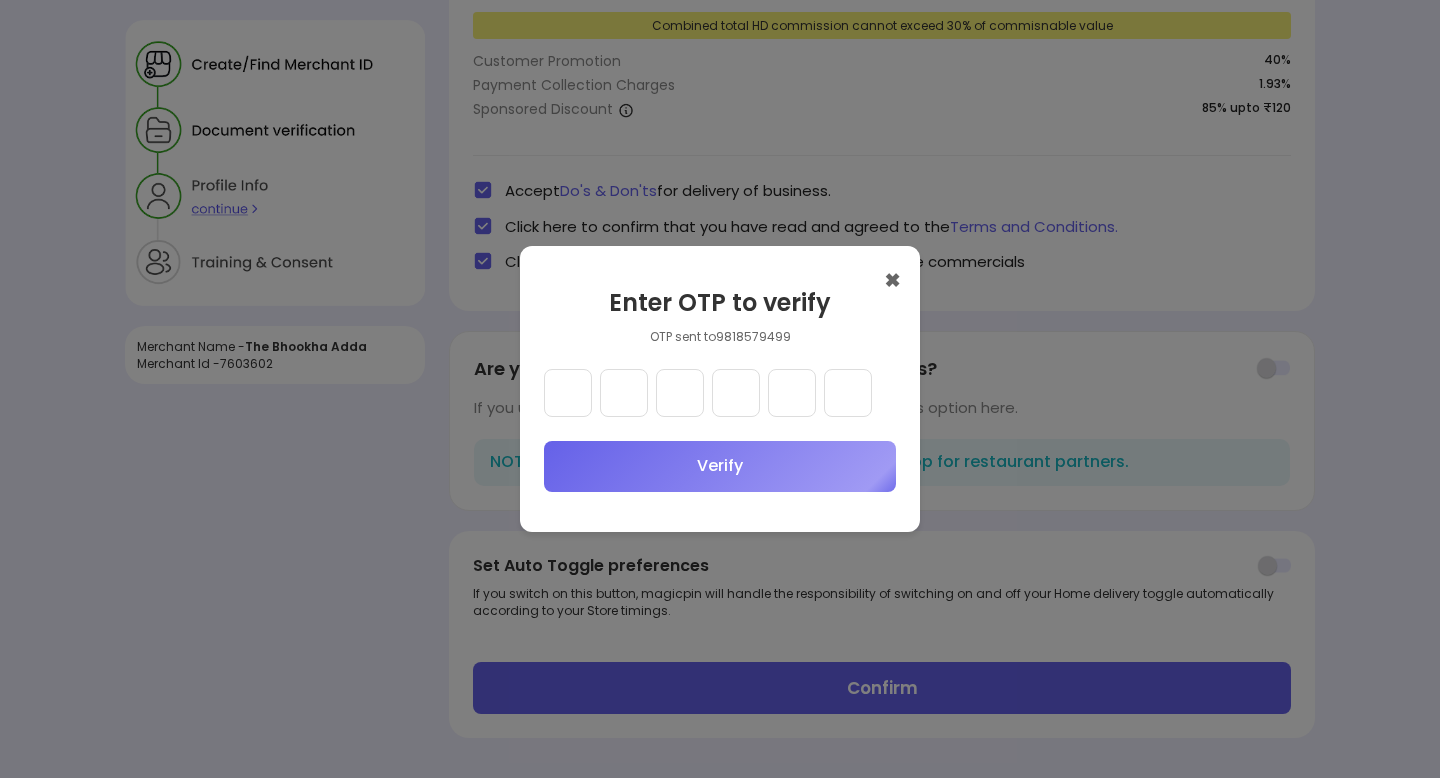 click at bounding box center (568, 393) 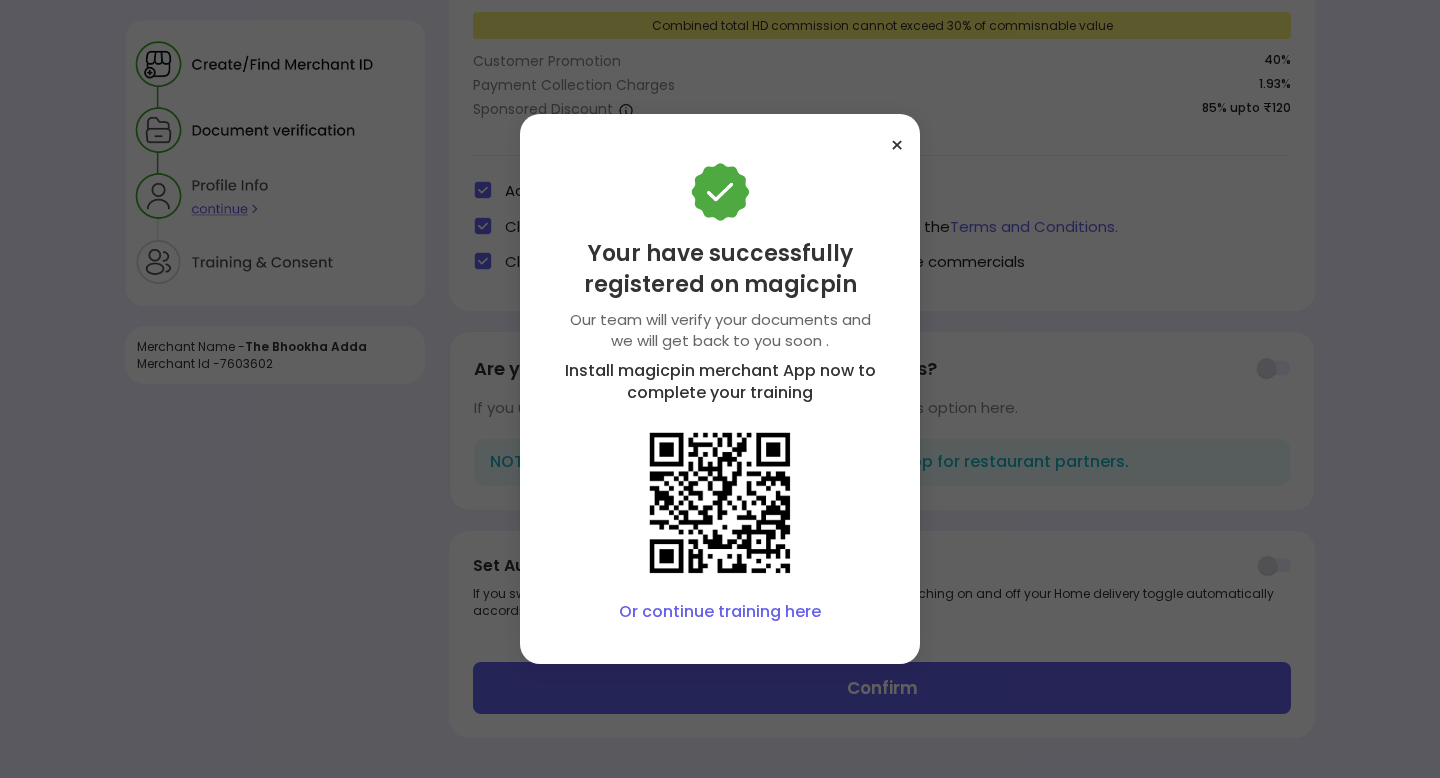 click on "Your have successfully registered on magicpin" at bounding box center (720, 269) 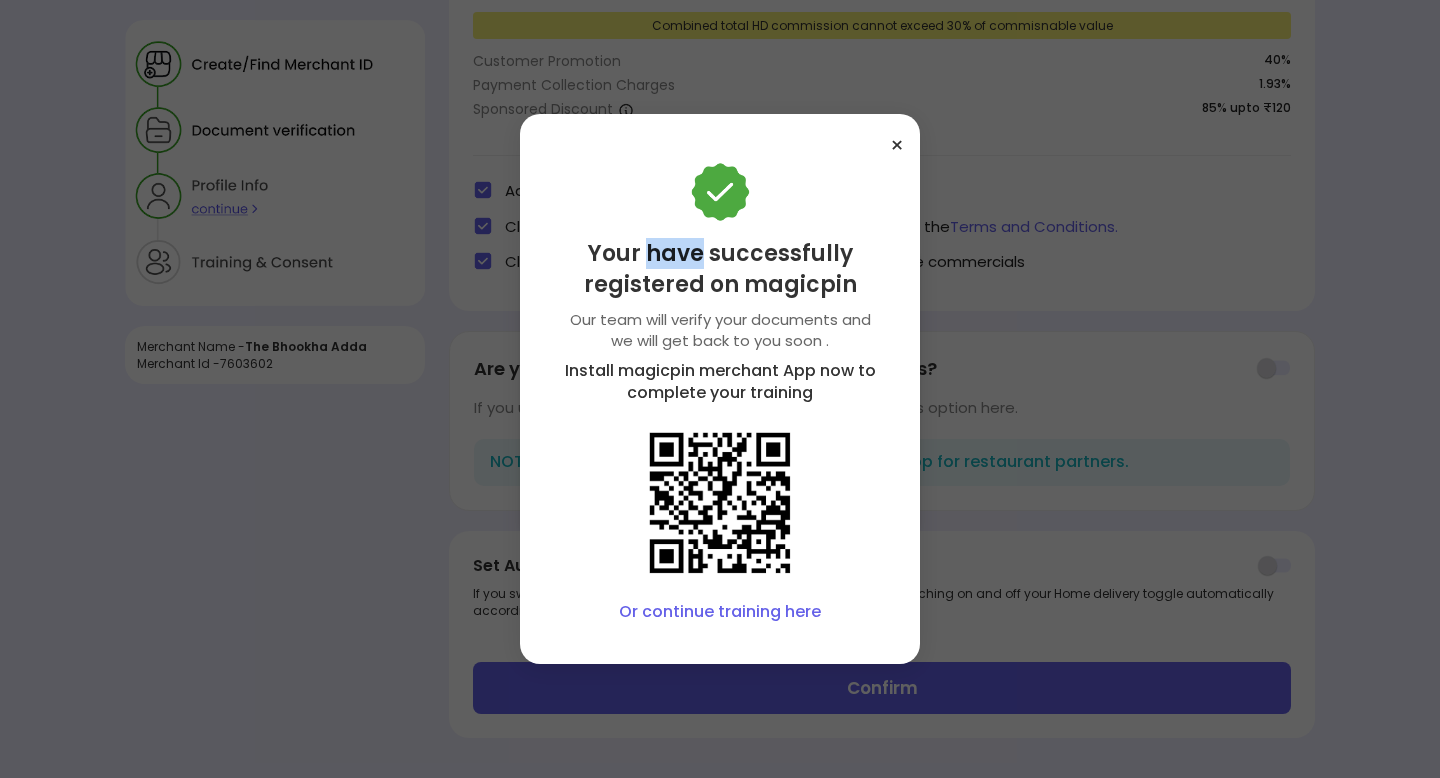 click on "Your have successfully registered on magicpin" at bounding box center [720, 269] 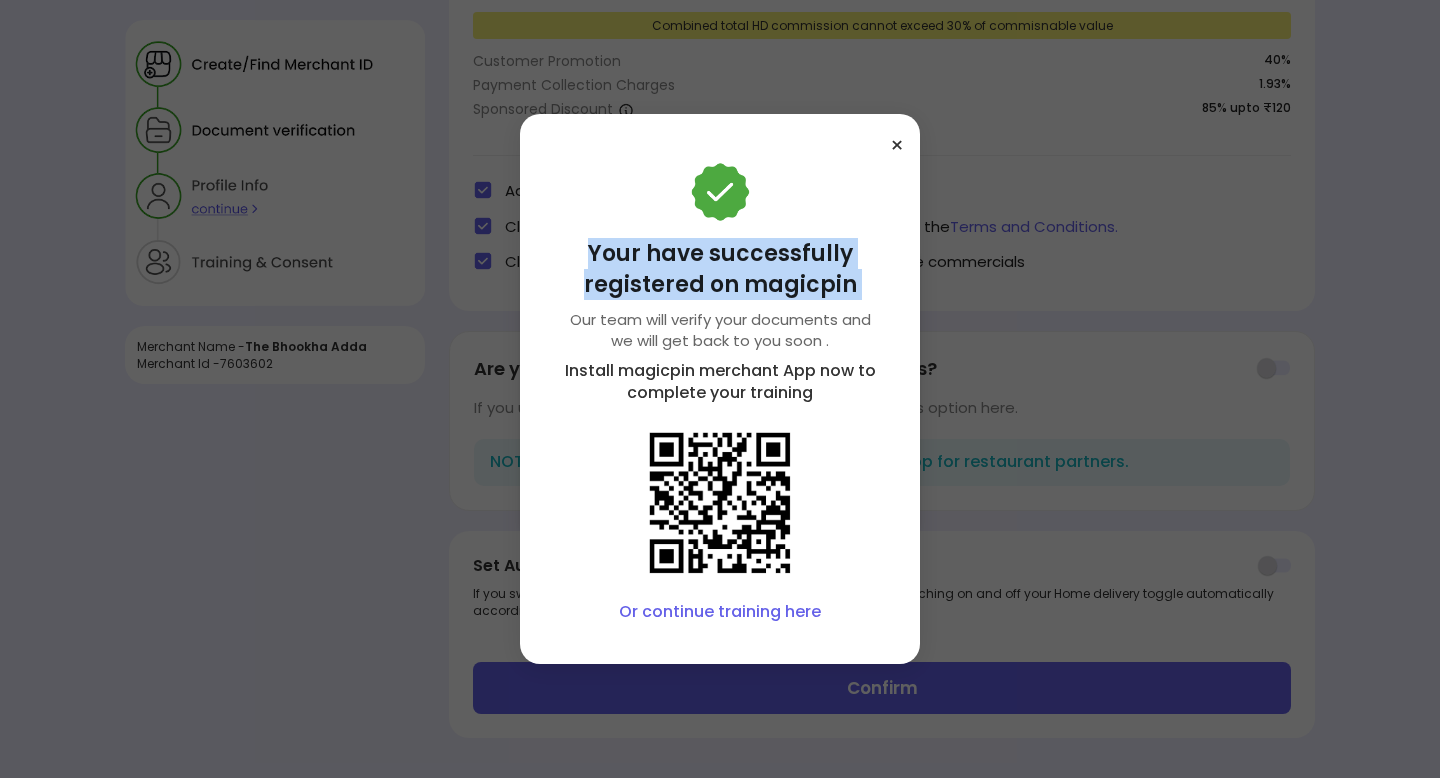 click on "Your have successfully registered on magicpin" at bounding box center [720, 269] 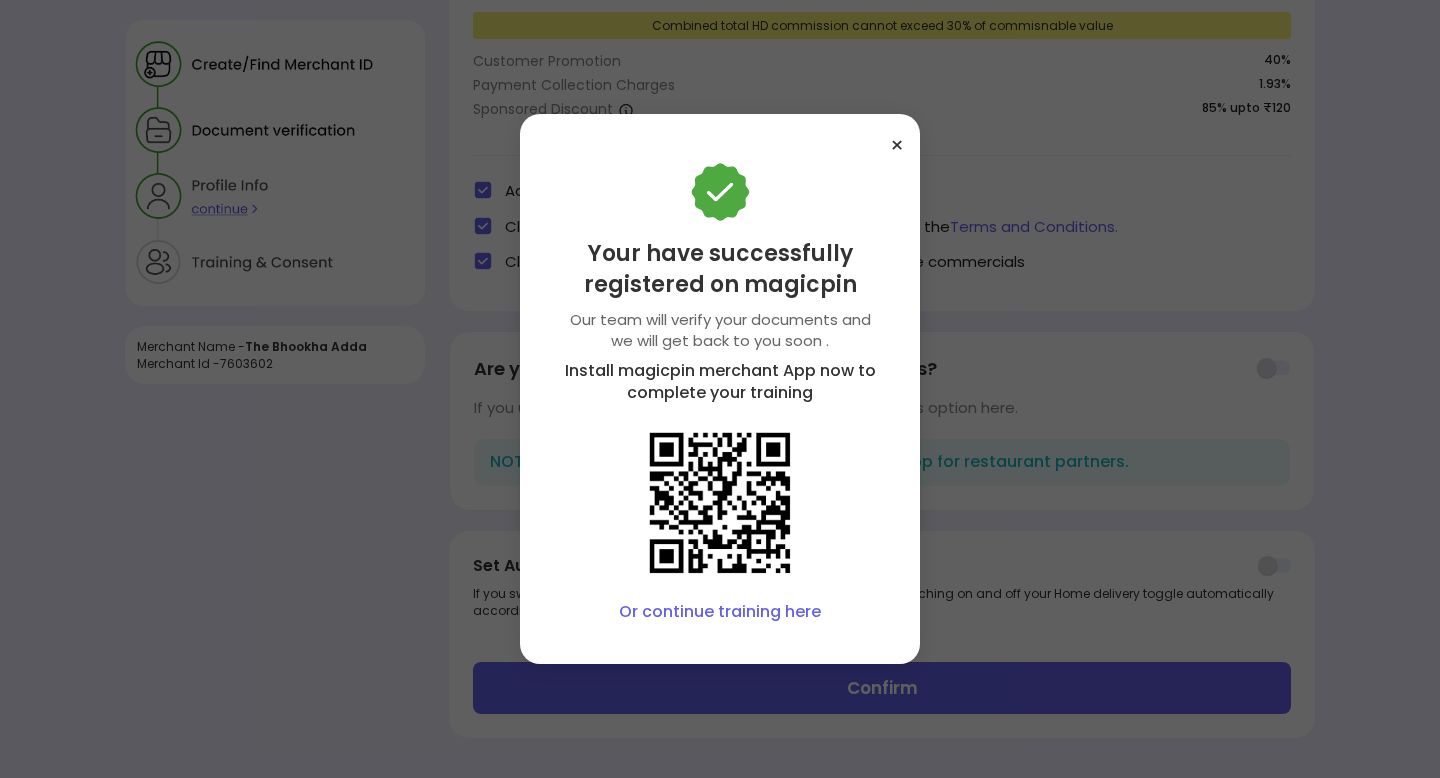 click on "Your have successfully registered on magicpin" at bounding box center (720, 269) 